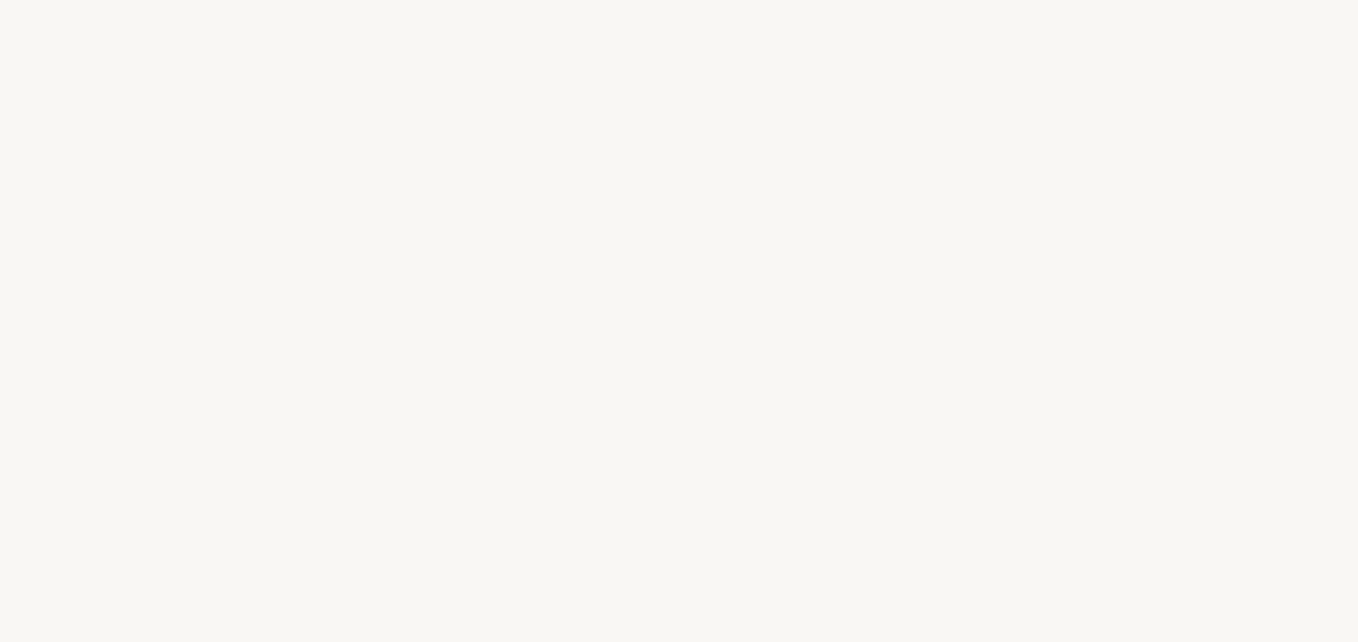 scroll, scrollTop: 0, scrollLeft: 0, axis: both 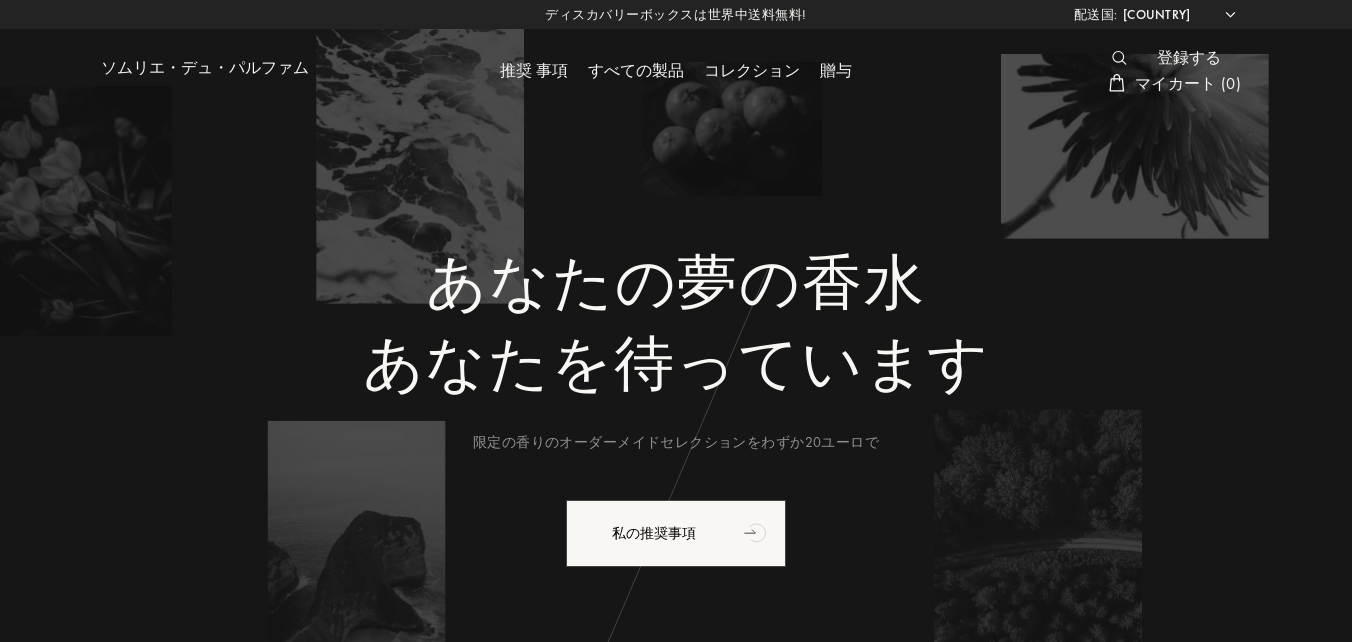 click at bounding box center (1119, 58) 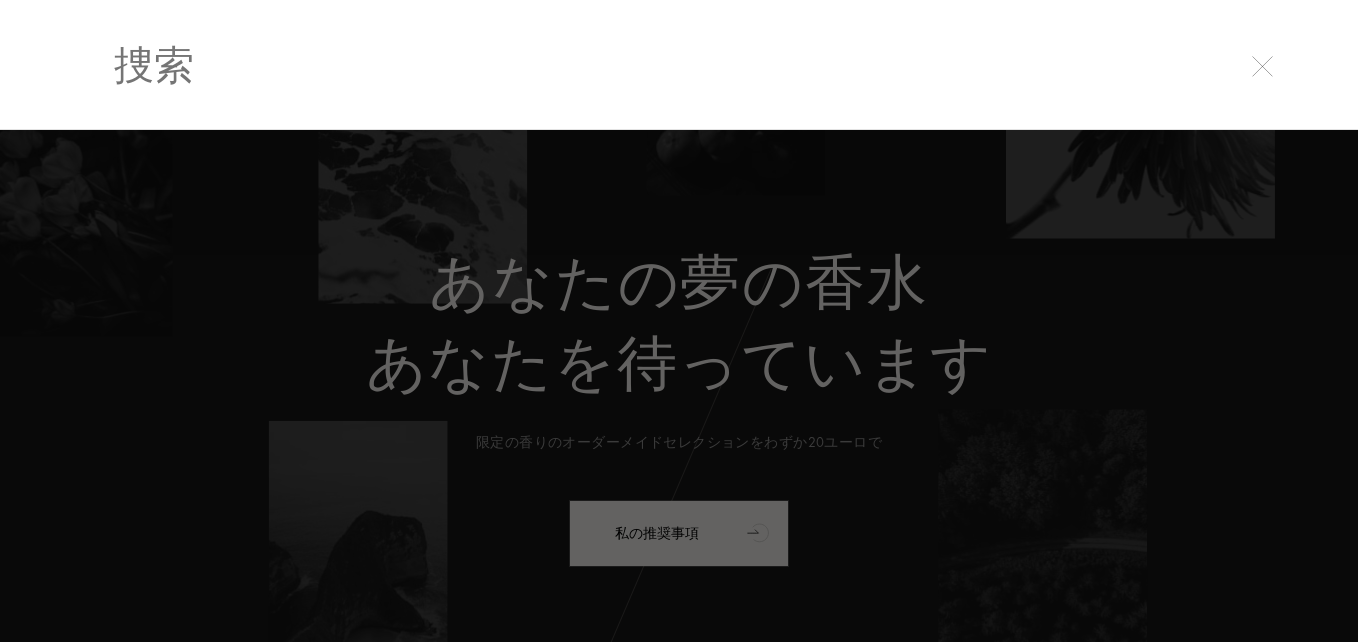 scroll, scrollTop: 1, scrollLeft: 0, axis: vertical 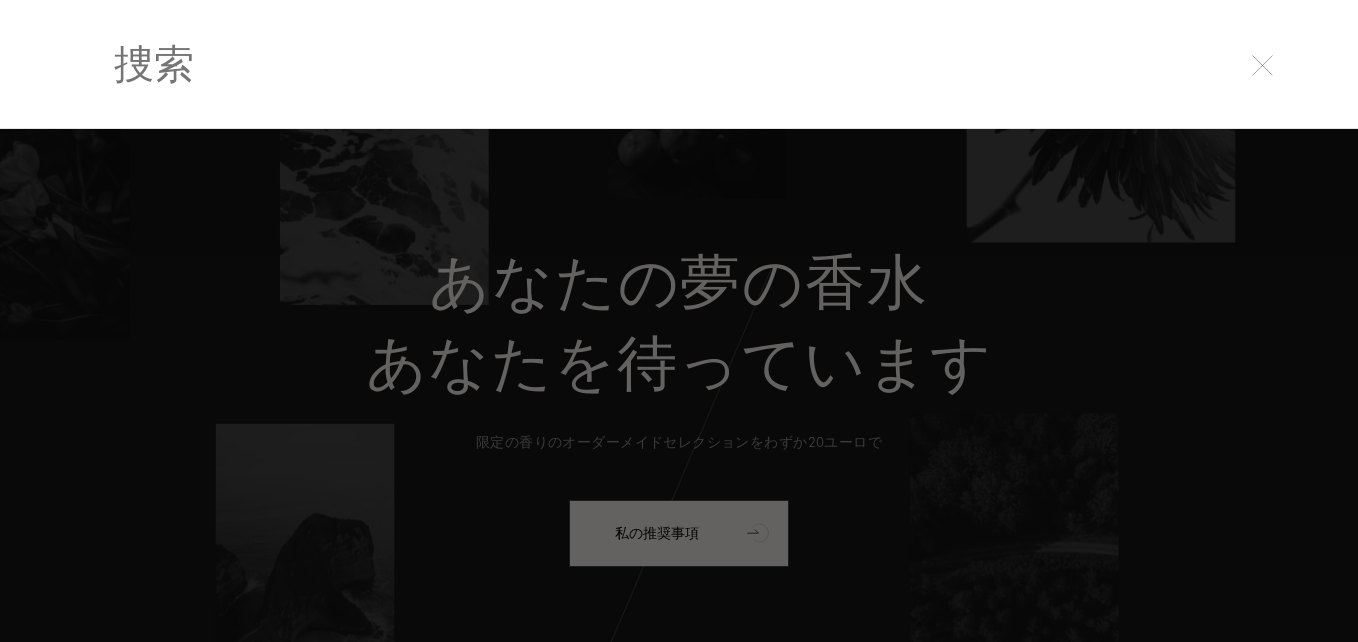 click at bounding box center [679, 64] 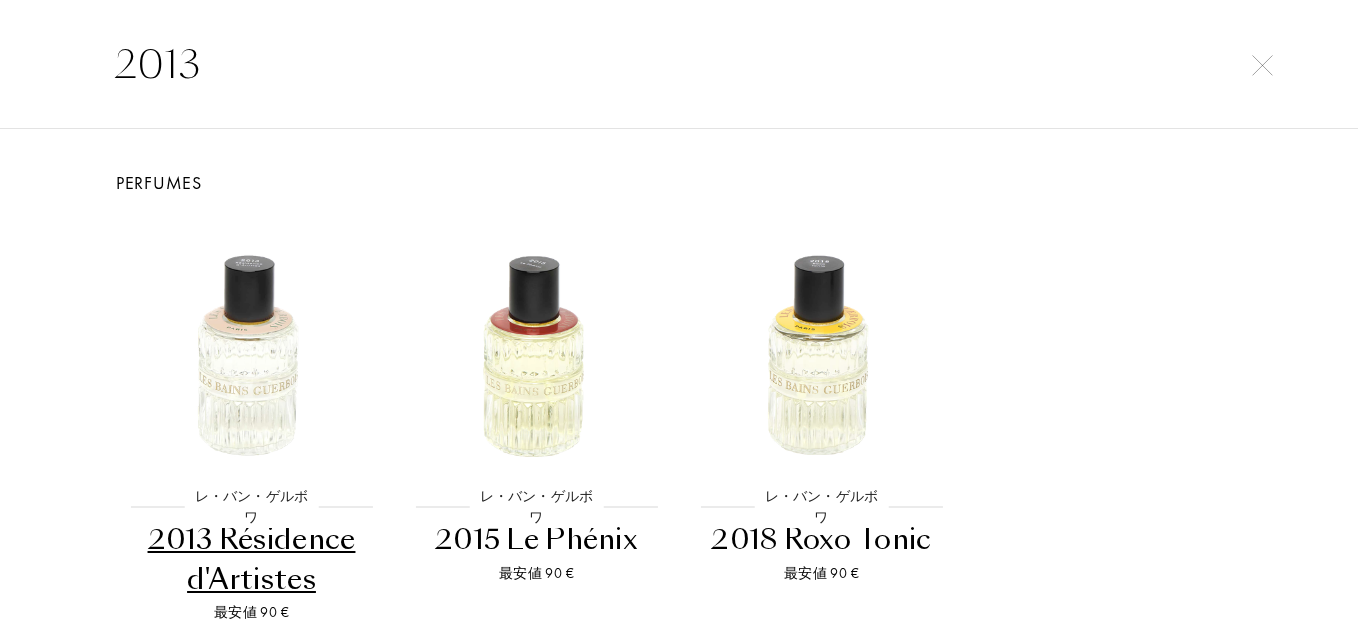 type on "2013" 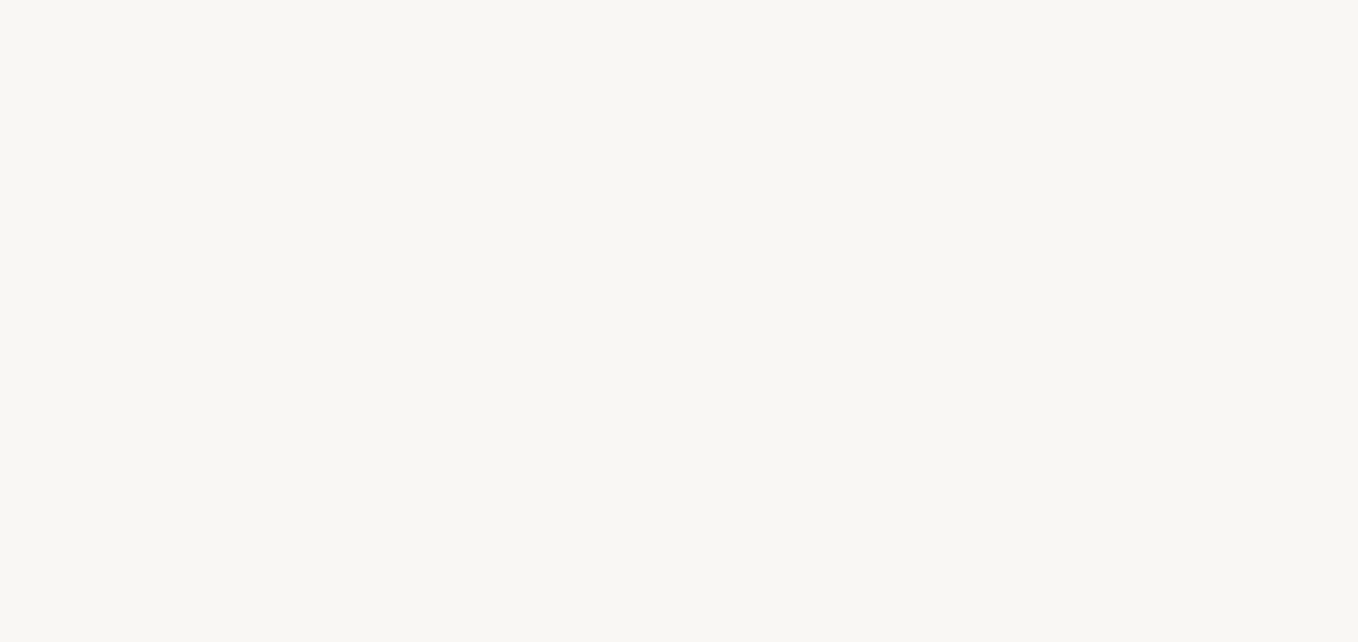 select on "JP" 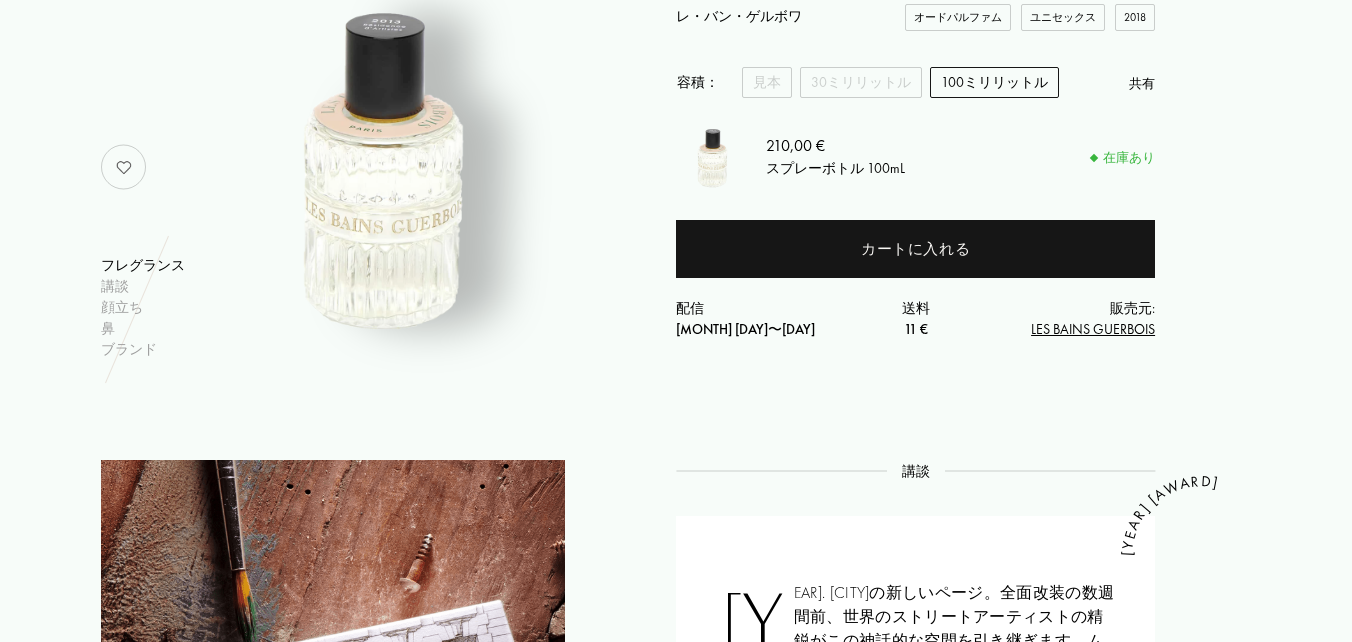 scroll, scrollTop: 0, scrollLeft: 0, axis: both 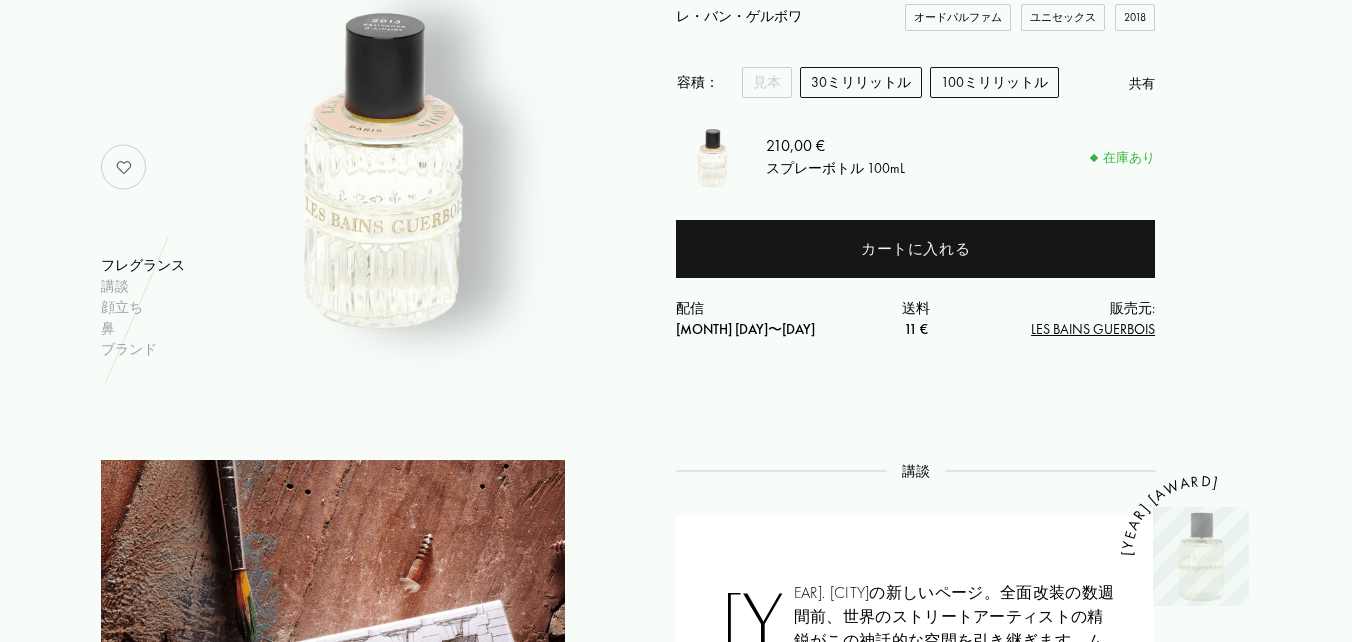 click on "30ミリリットル" at bounding box center [861, 82] 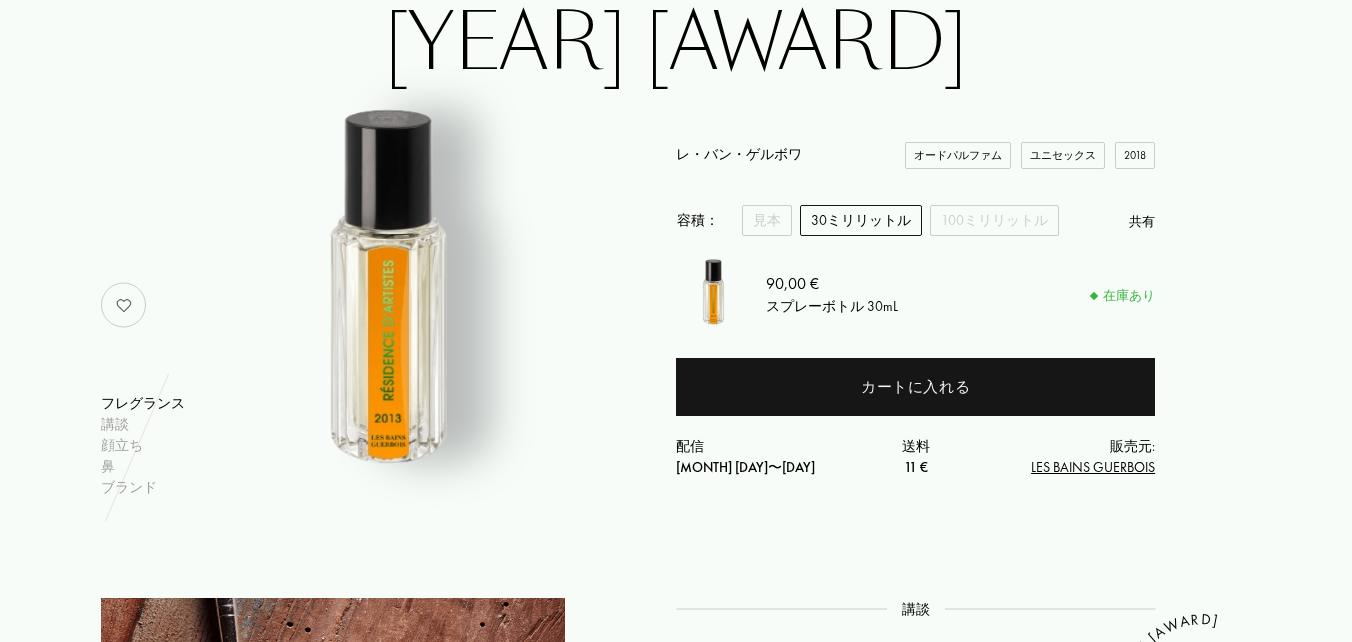 scroll, scrollTop: 0, scrollLeft: 0, axis: both 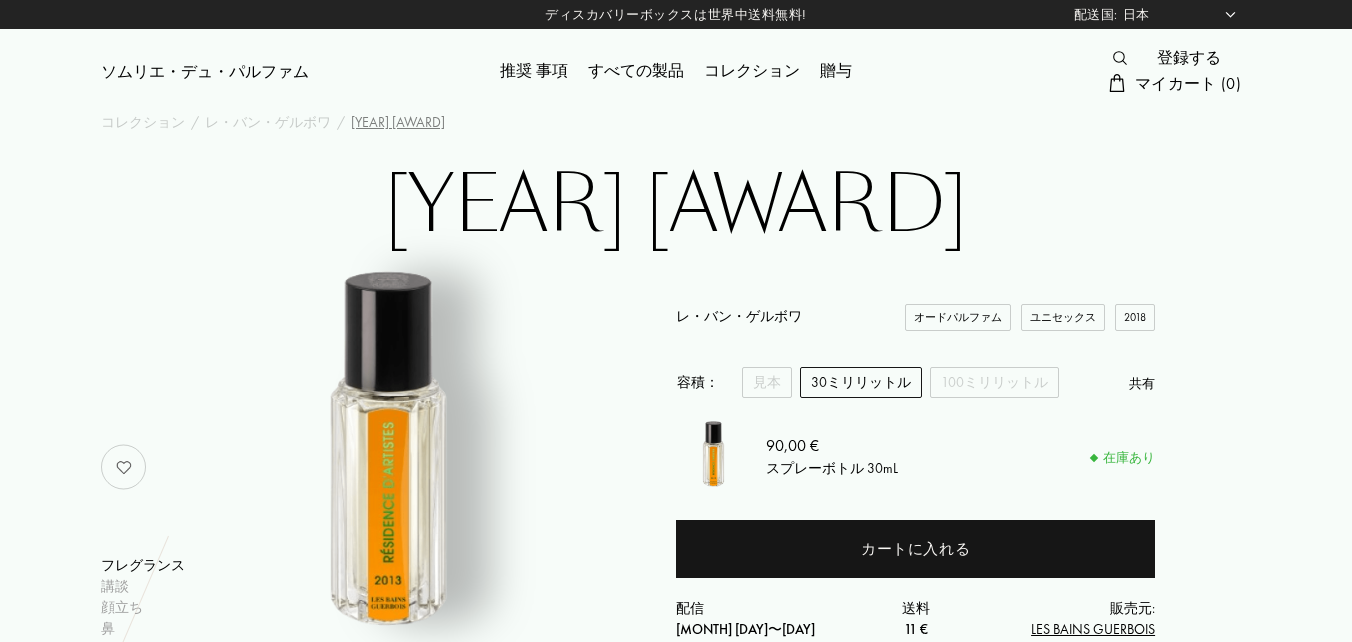 click on "登録する" at bounding box center (1189, 59) 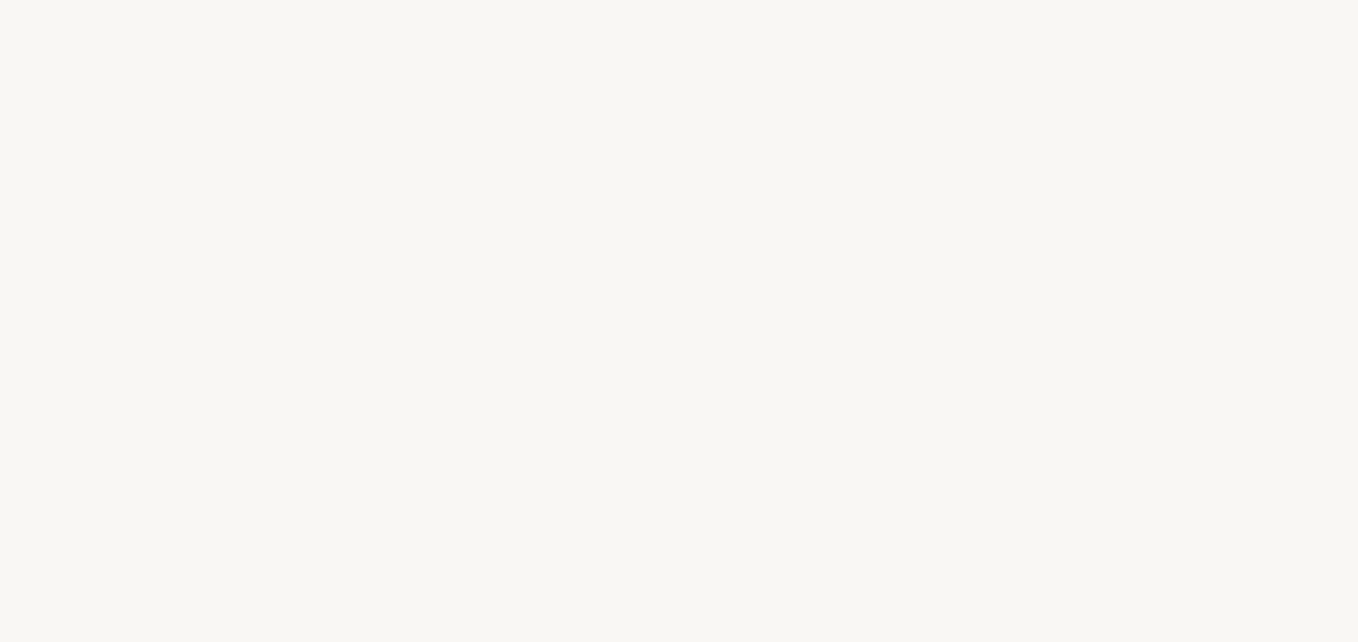 select on "JP" 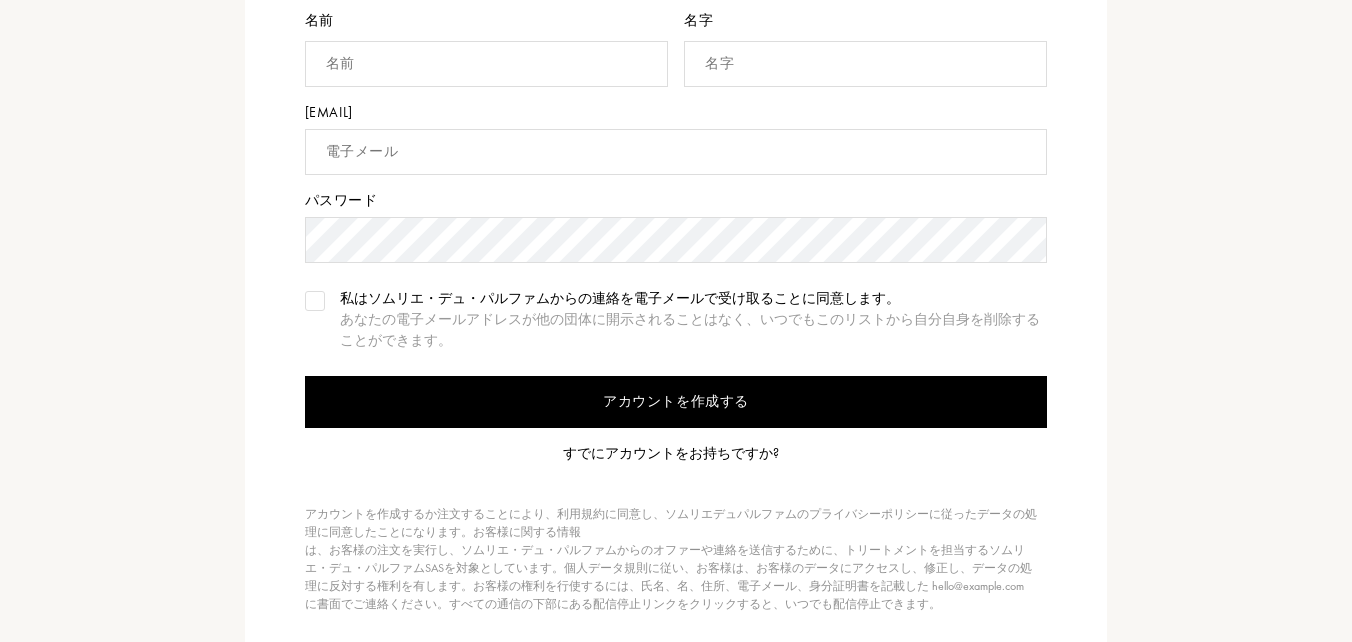 scroll, scrollTop: 300, scrollLeft: 0, axis: vertical 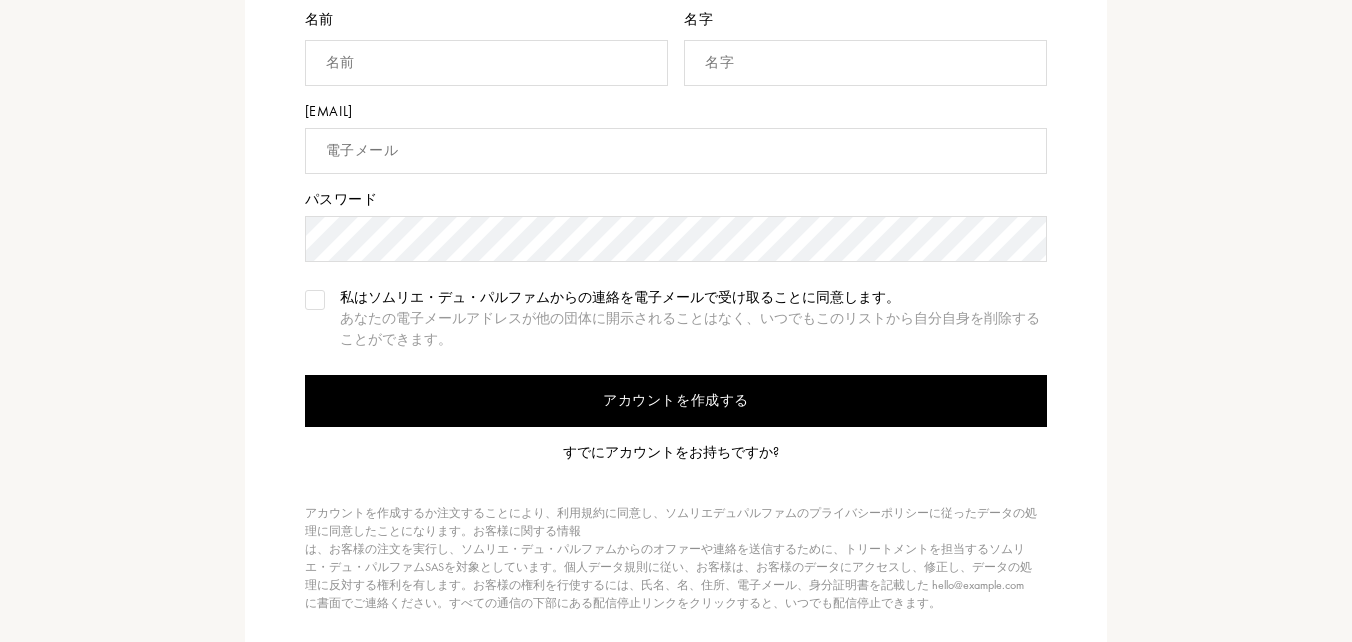 click on "すでにアカウントをお持ちですか?" at bounding box center (671, 452) 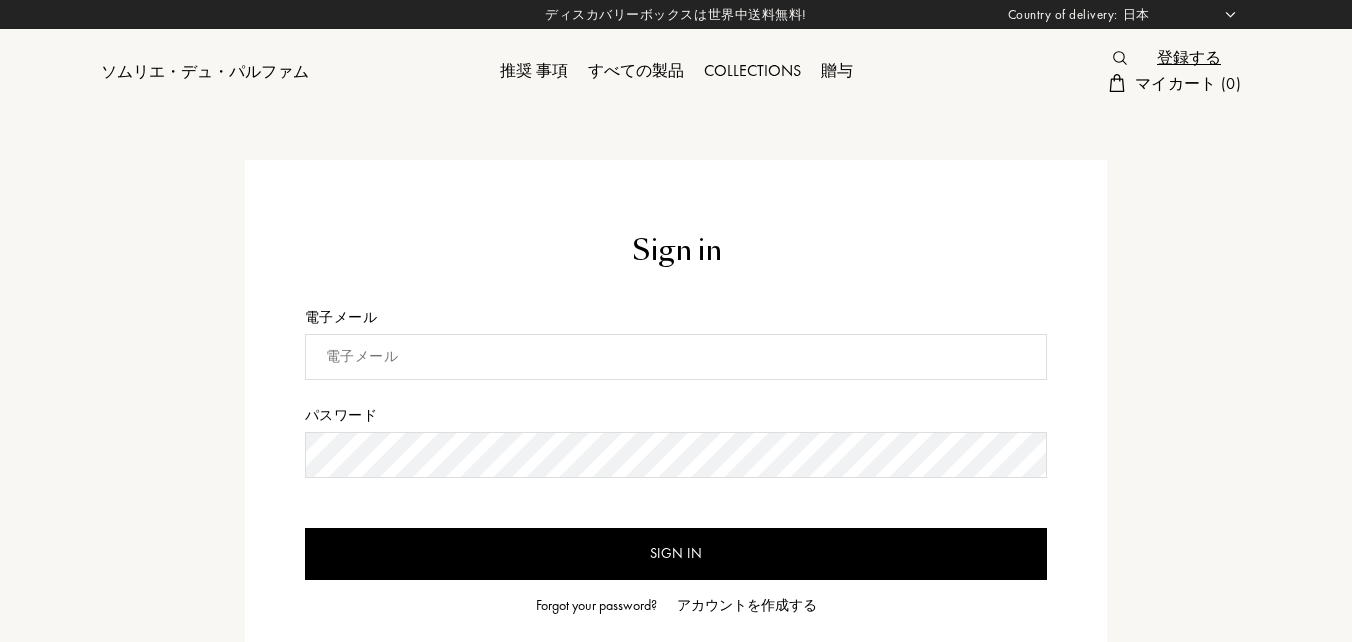 select on "JP" 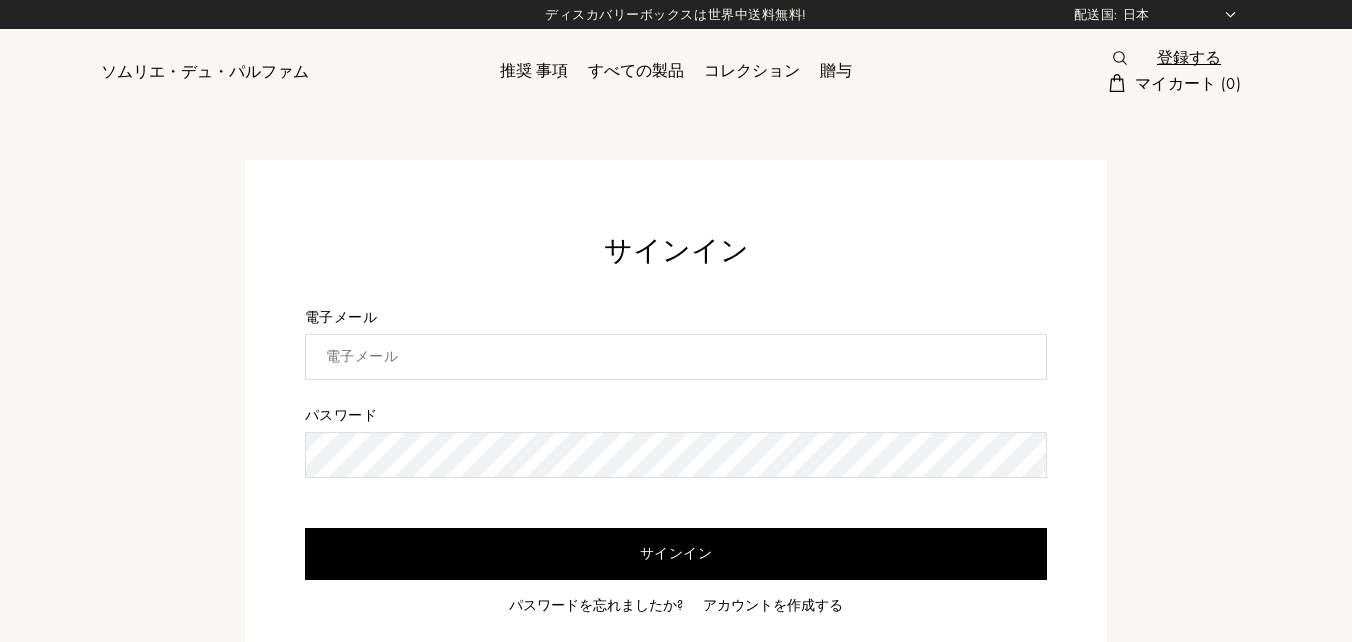 click at bounding box center [676, 357] 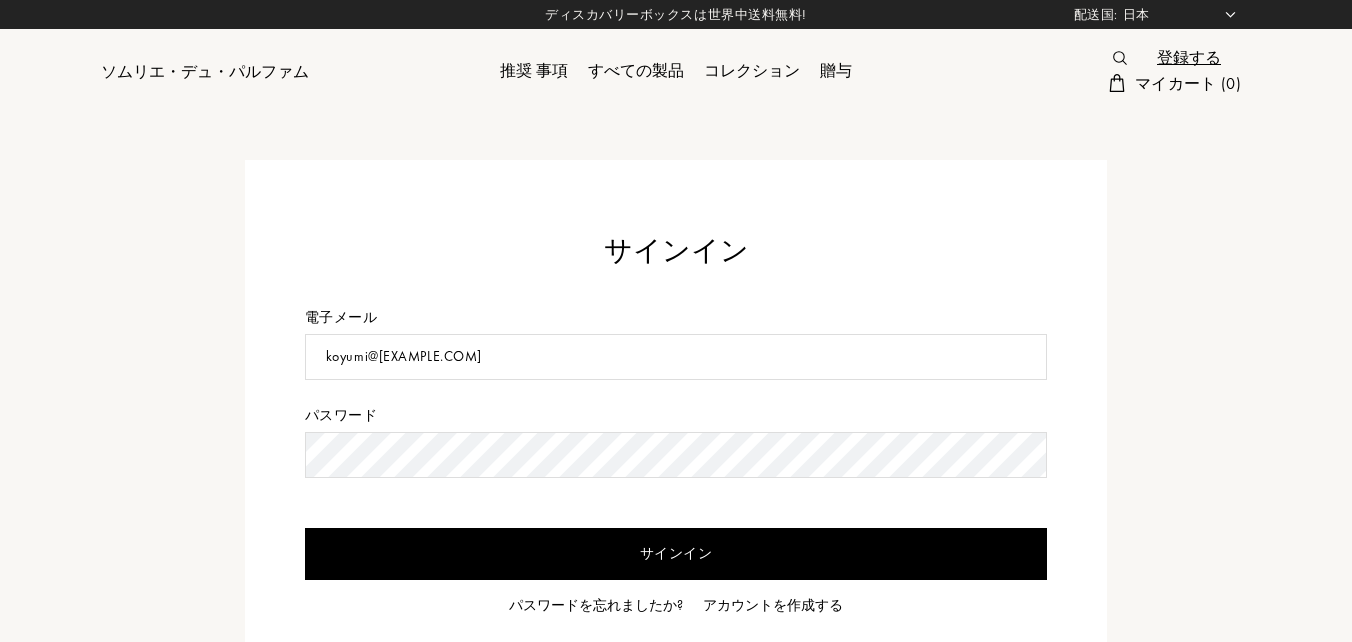 click on "Sign in" at bounding box center (676, 554) 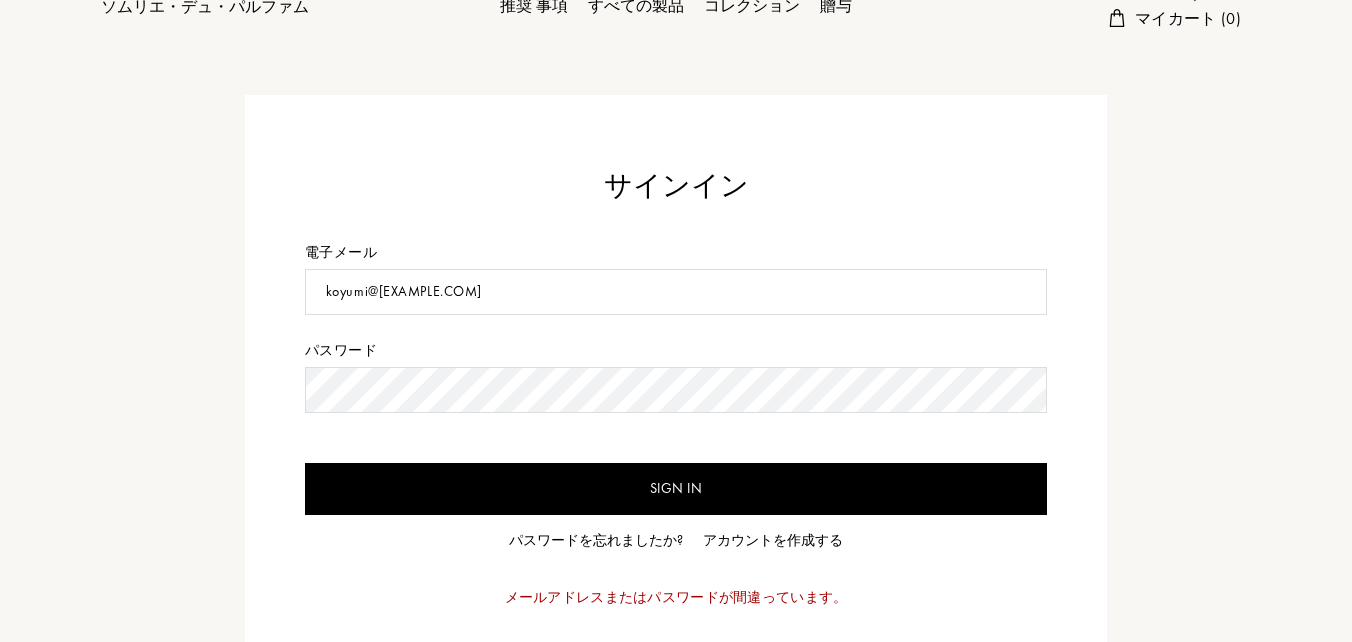 scroll, scrollTop: 100, scrollLeft: 0, axis: vertical 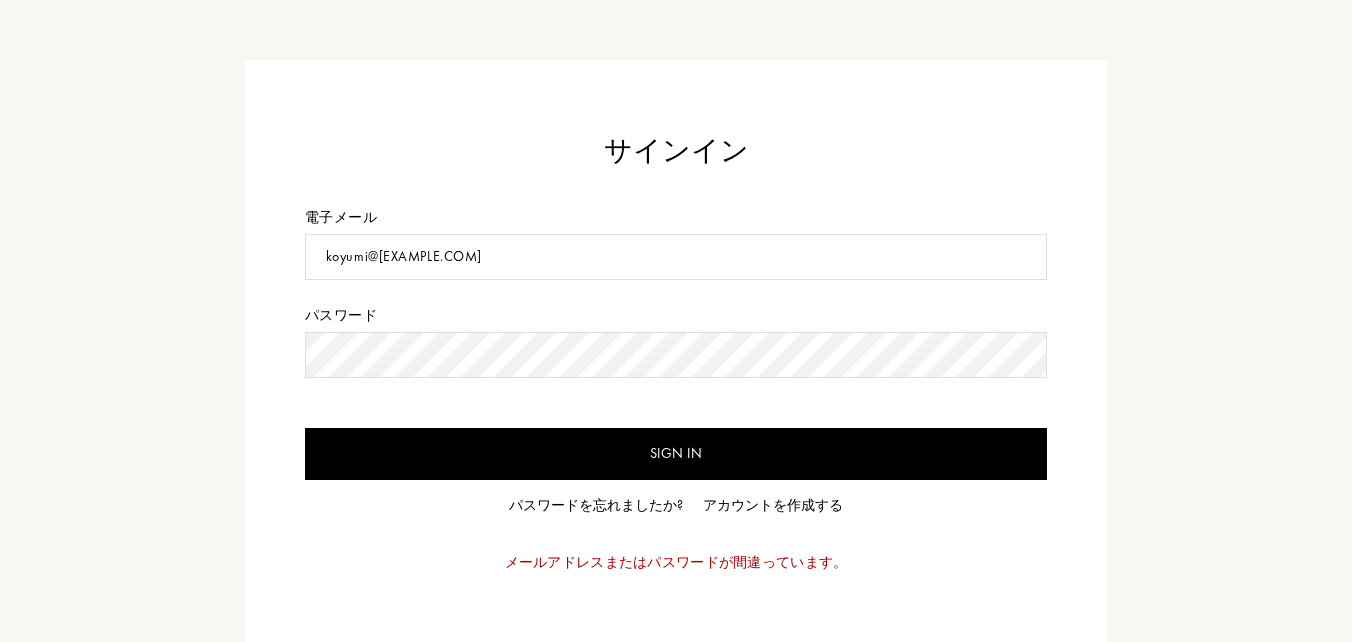 click on "サインイン 電子メール koyumi@ca2.so-net.ne.jp パスワード Sign in パスワードを忘れましたか? アカウントを作成する メールアドレスまたはパスワードが間違っています。" at bounding box center (676, 361) 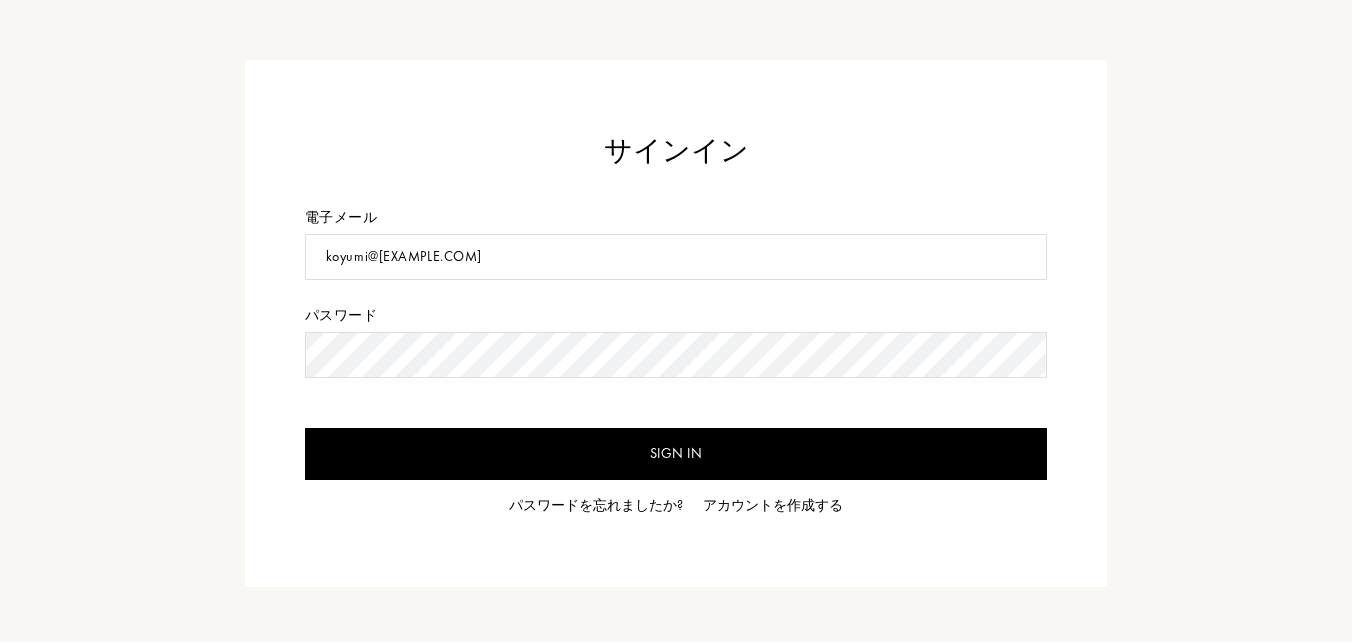 click on "Sign in" at bounding box center [676, 454] 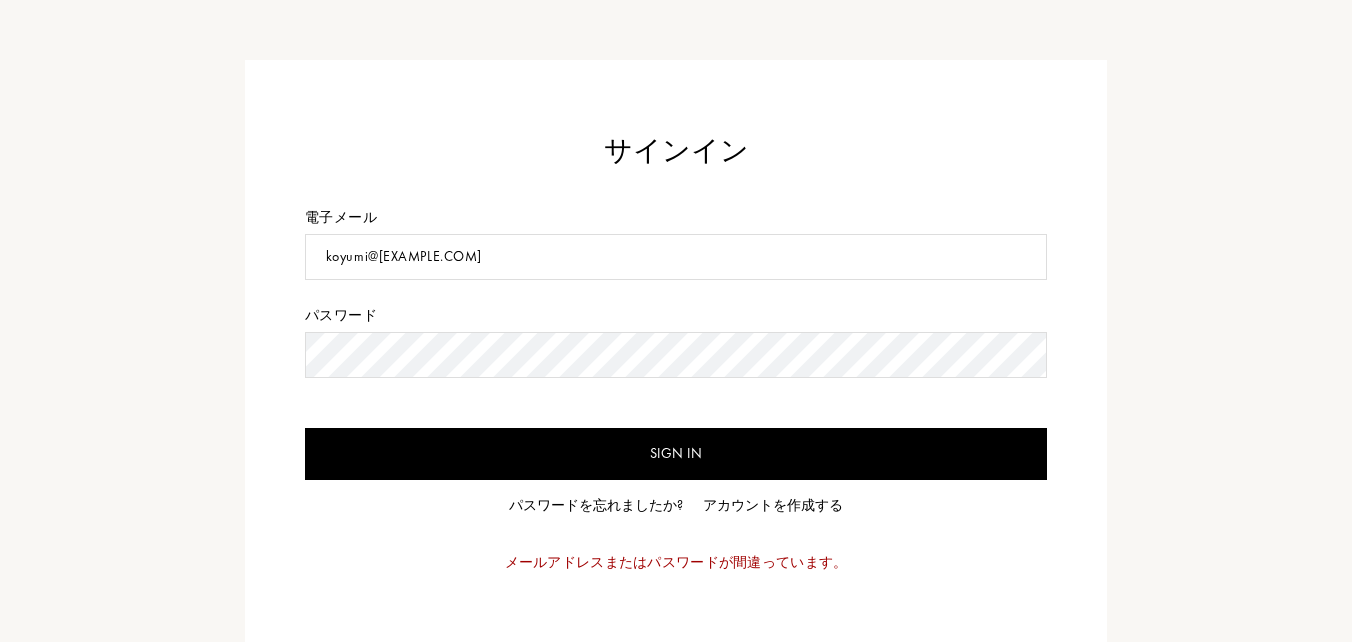 click on "Sign in" at bounding box center (676, 454) 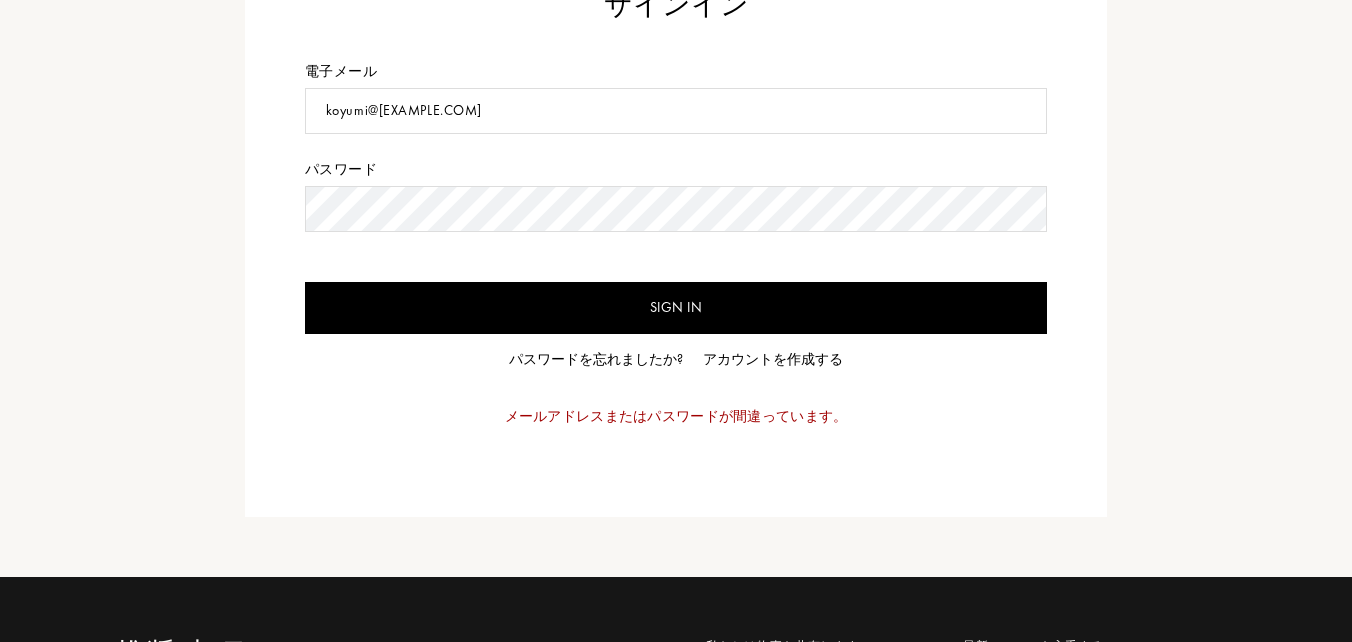 scroll, scrollTop: 300, scrollLeft: 0, axis: vertical 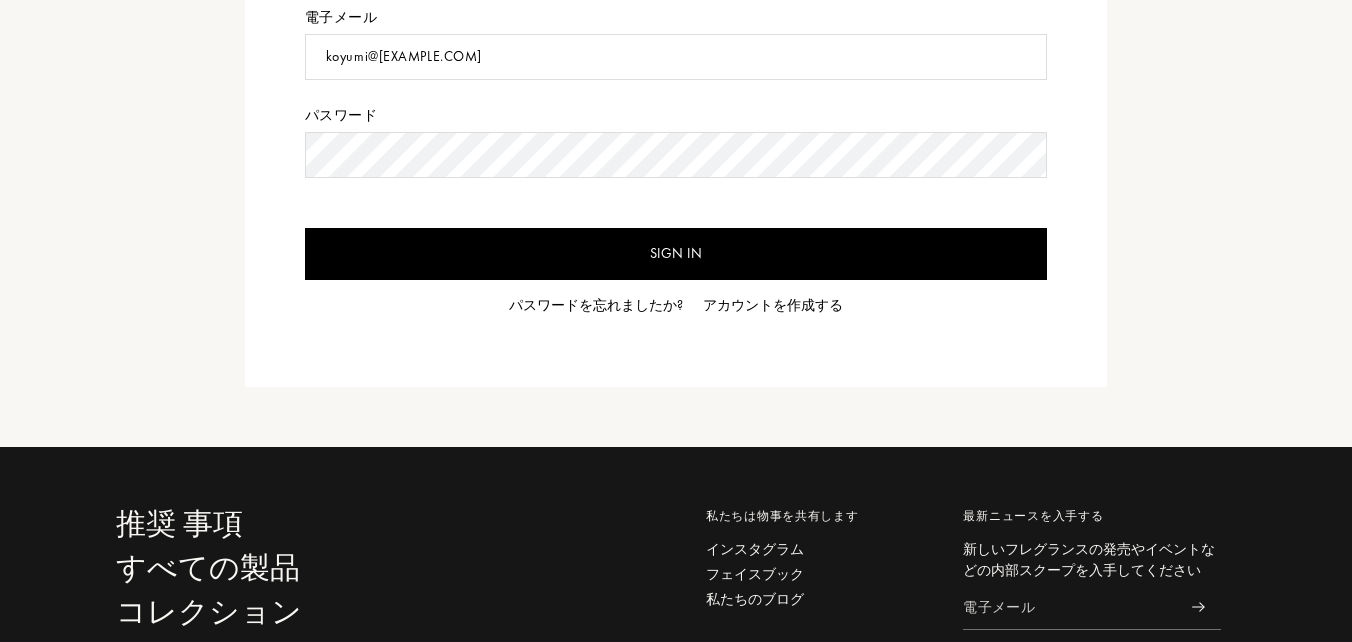 click on "アカウントを作成する" at bounding box center (773, 305) 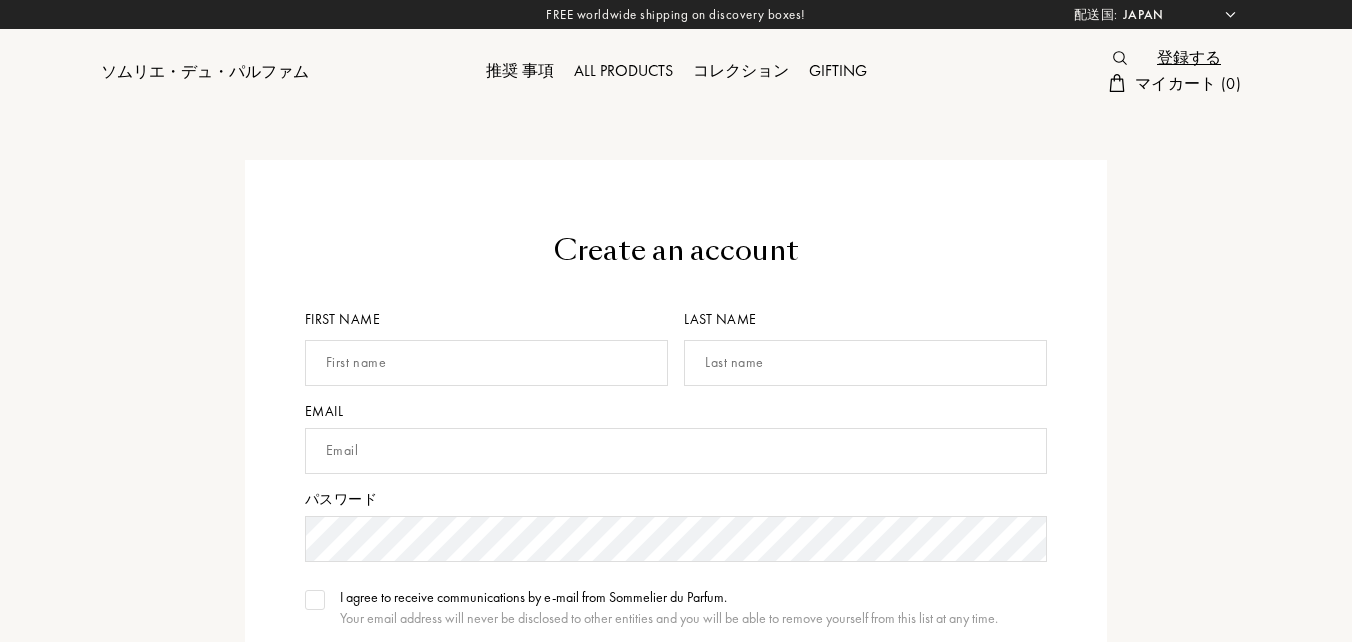 select on "JP" 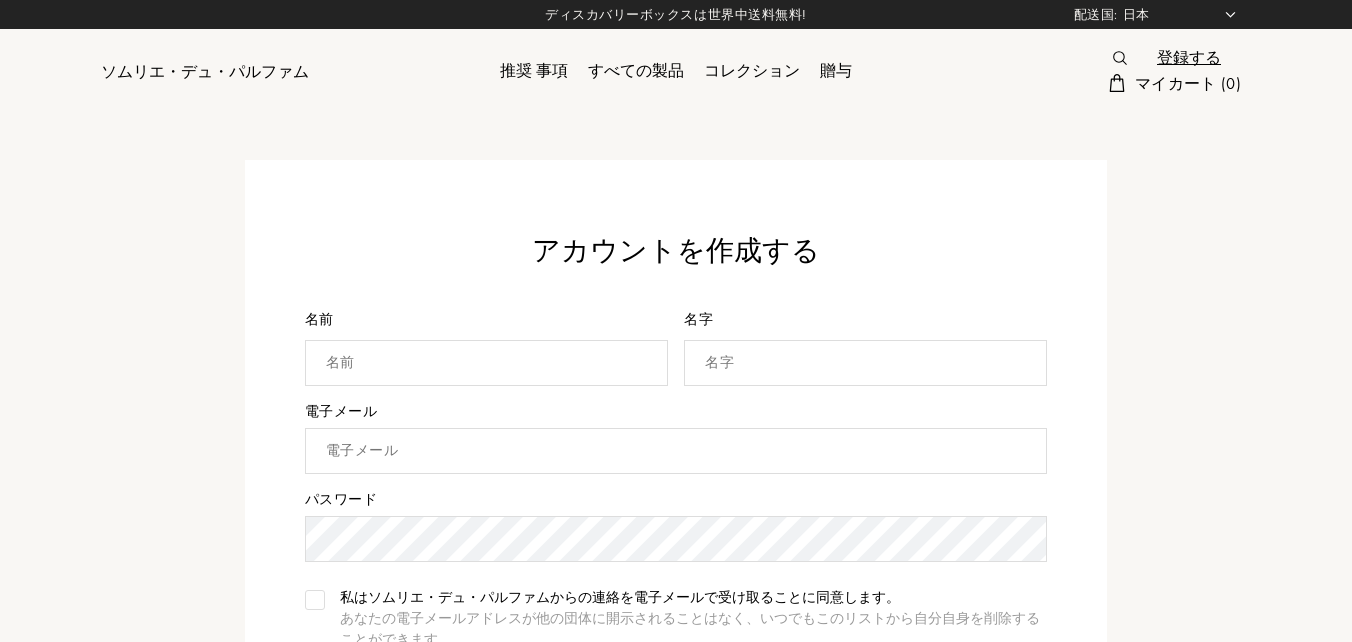 click at bounding box center (486, 363) 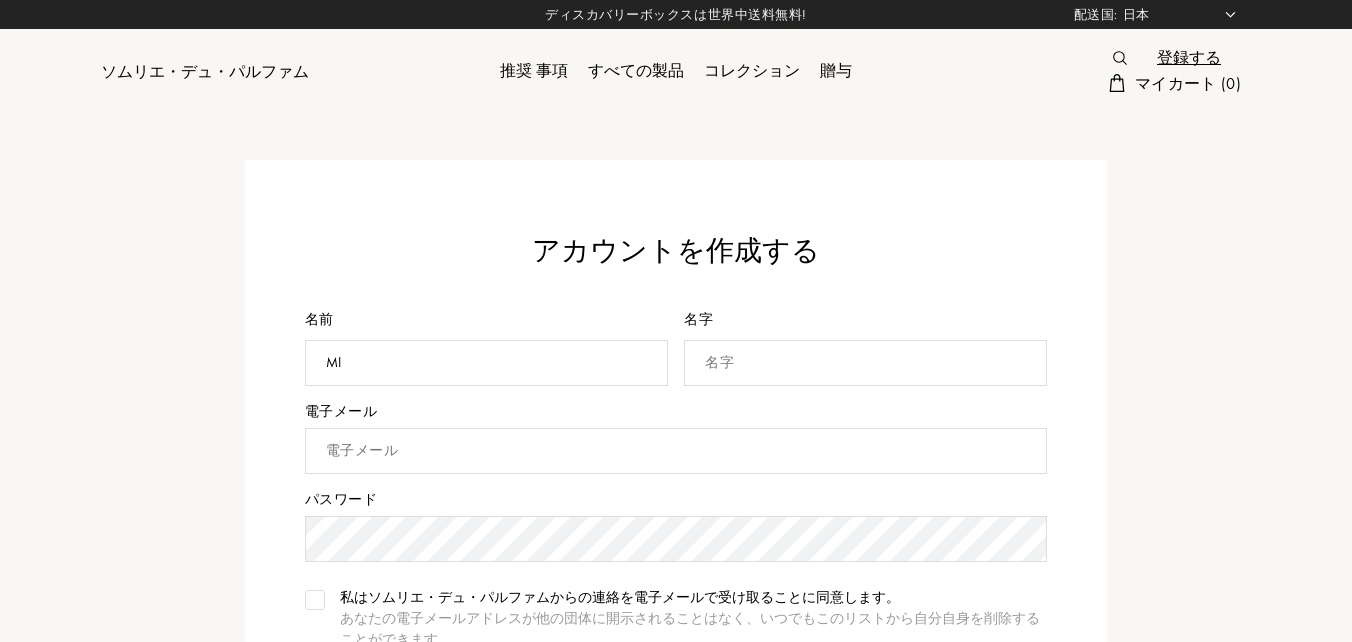 type on "mika" 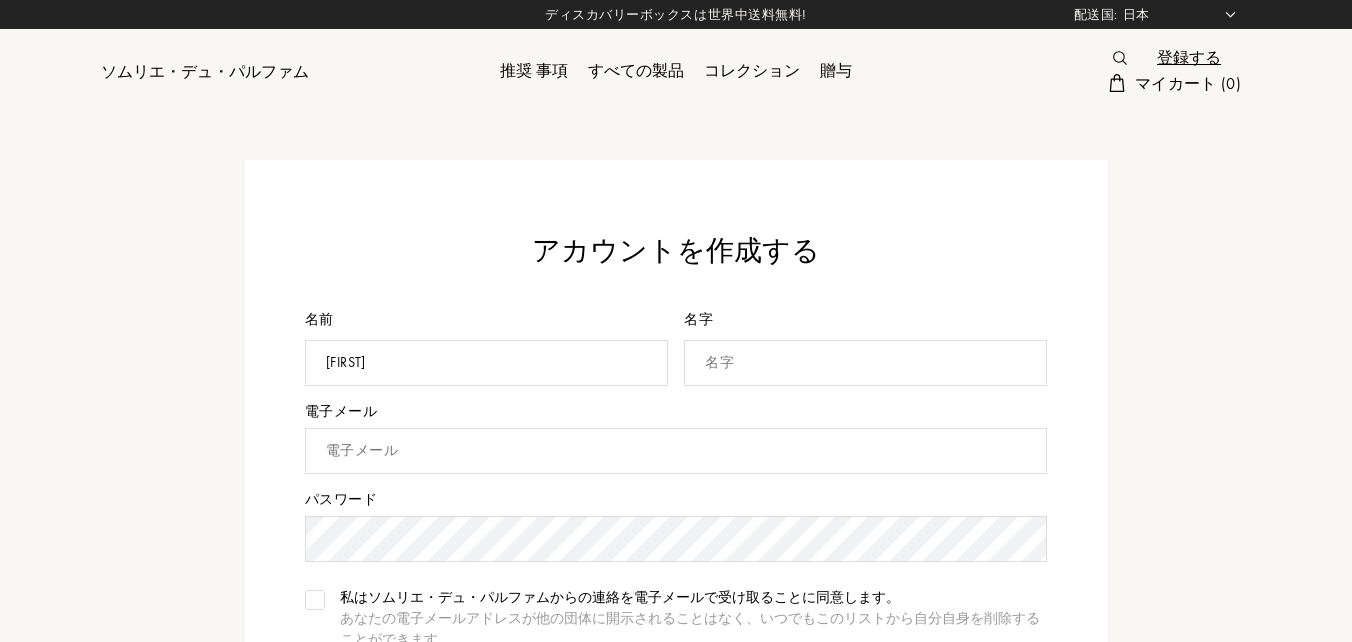 type on "inoue" 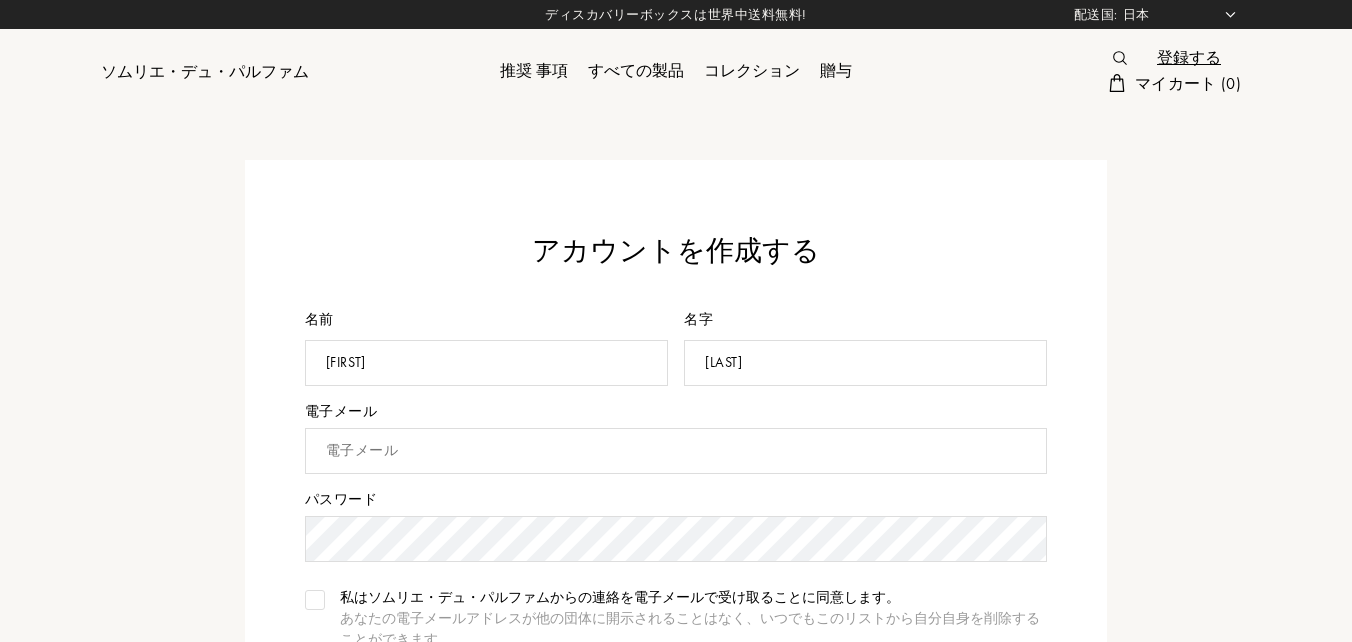 click on "mika" at bounding box center [486, 363] 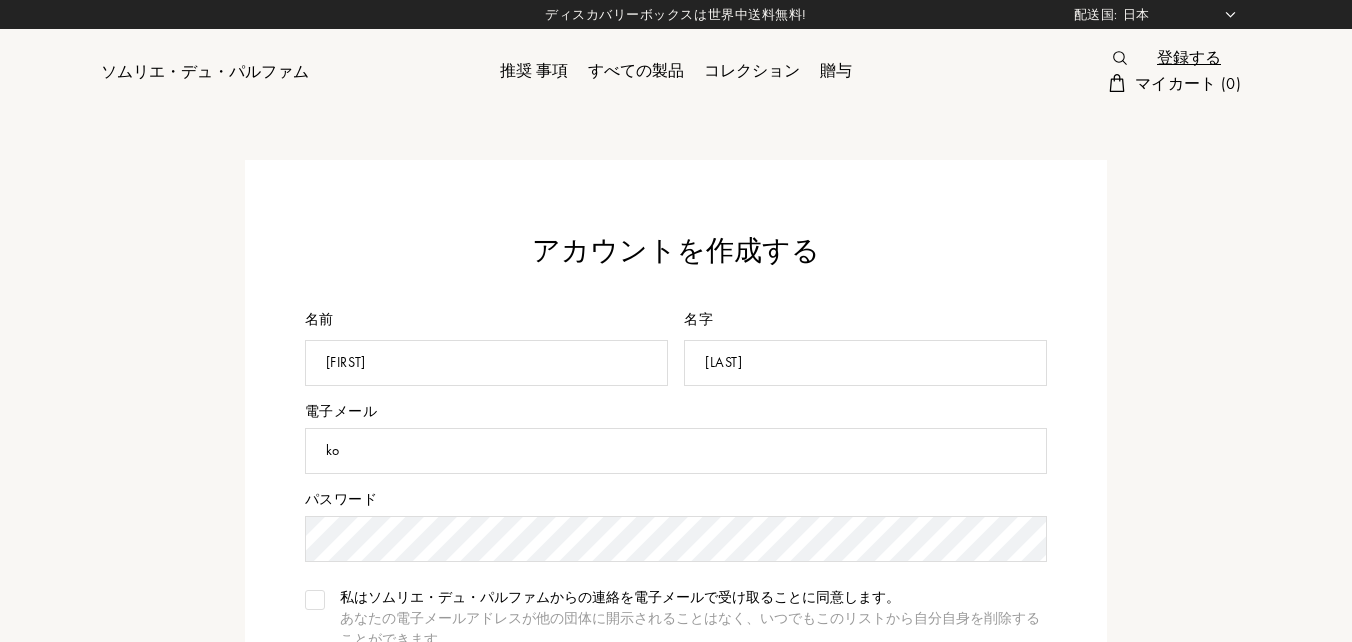 type on "koyumi@ca2.so-net.ne.jp" 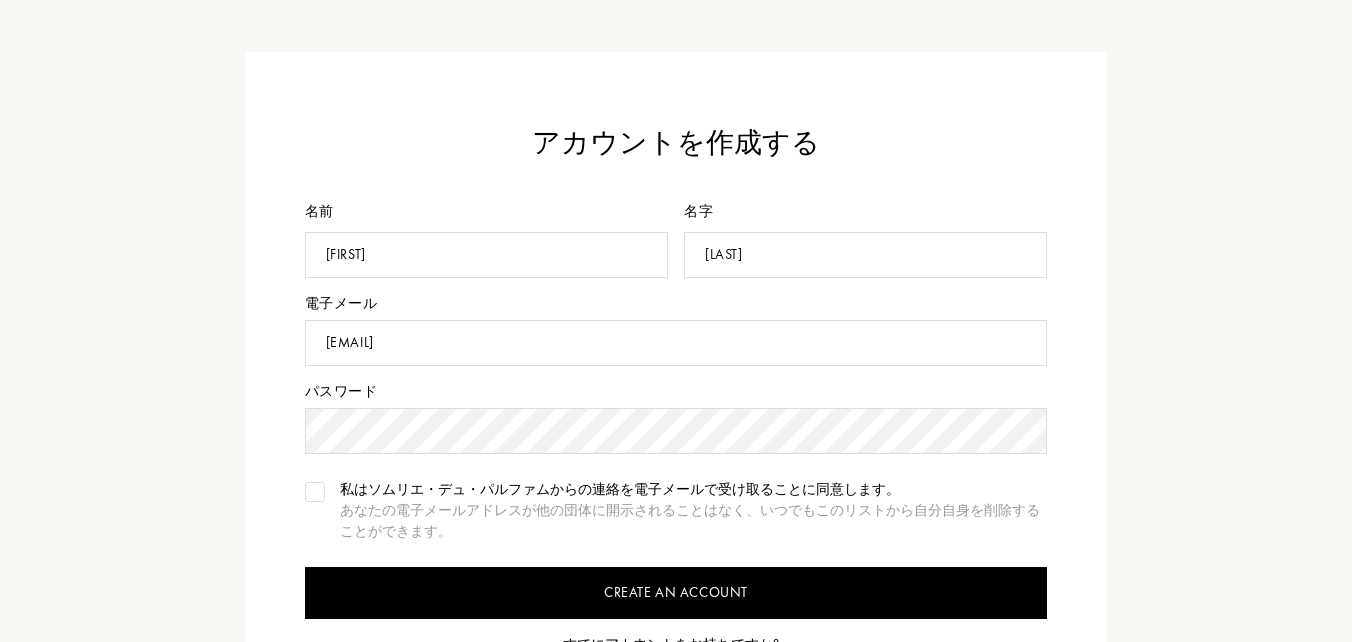 scroll, scrollTop: 200, scrollLeft: 0, axis: vertical 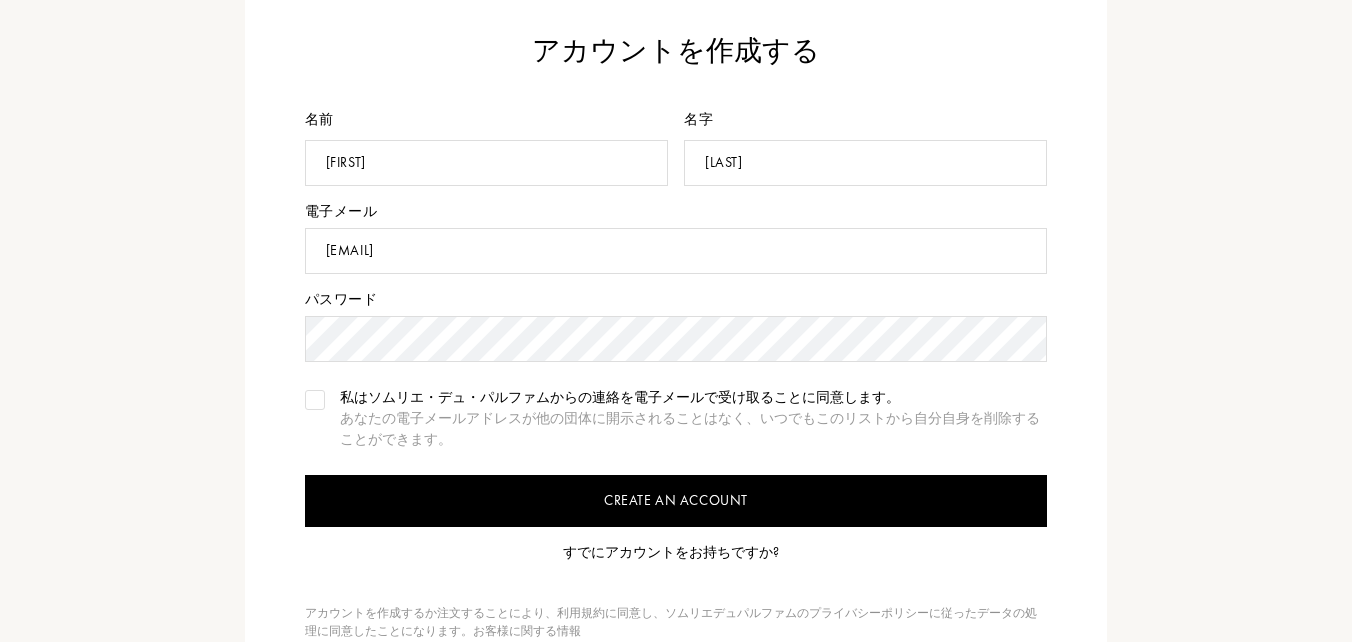 click at bounding box center [315, 400] 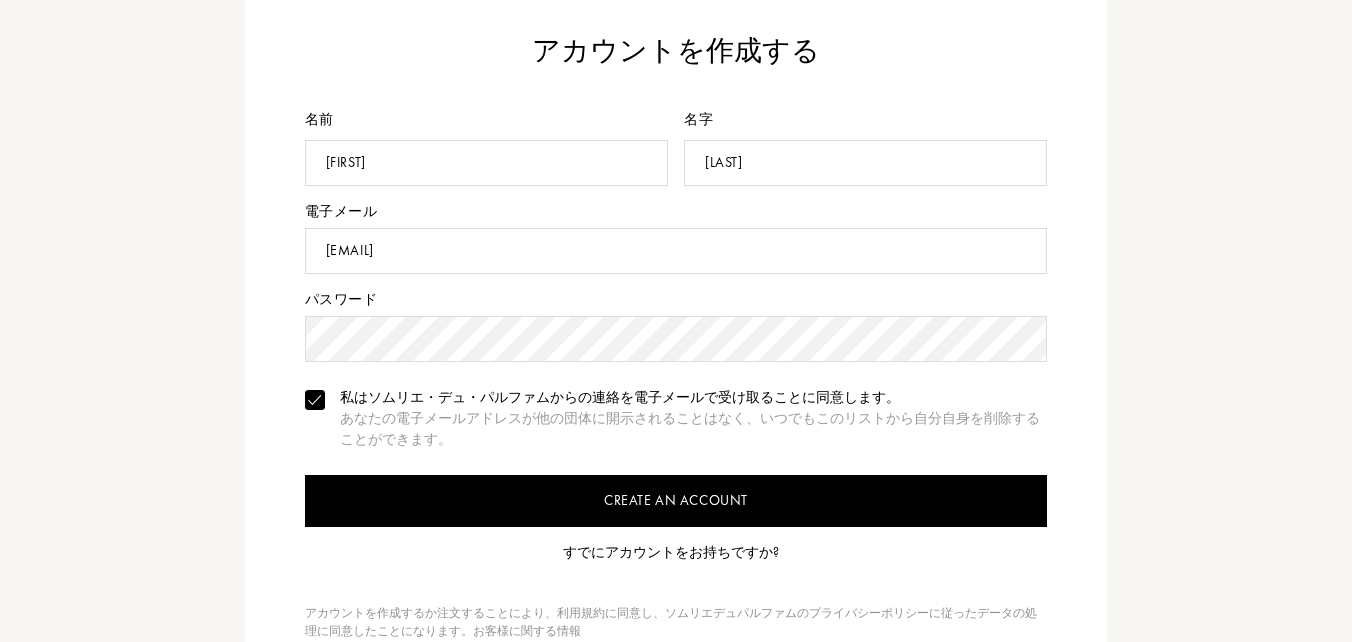 click on "Mika" at bounding box center [486, 163] 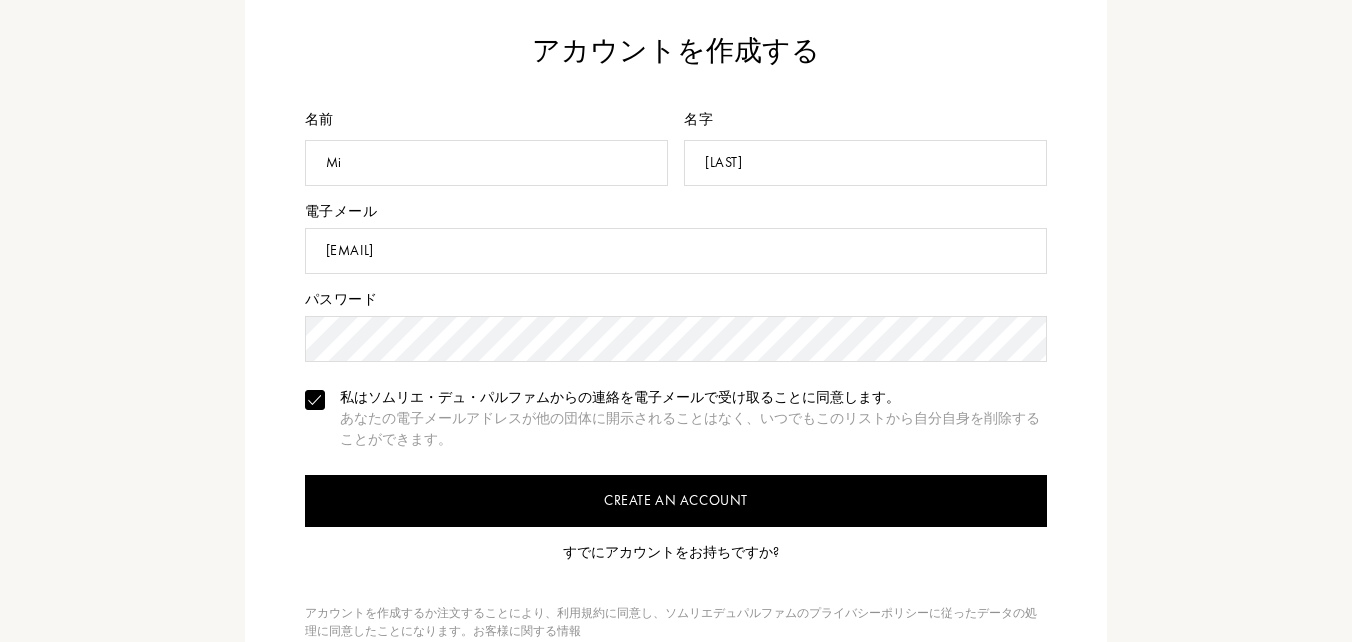 type on "M" 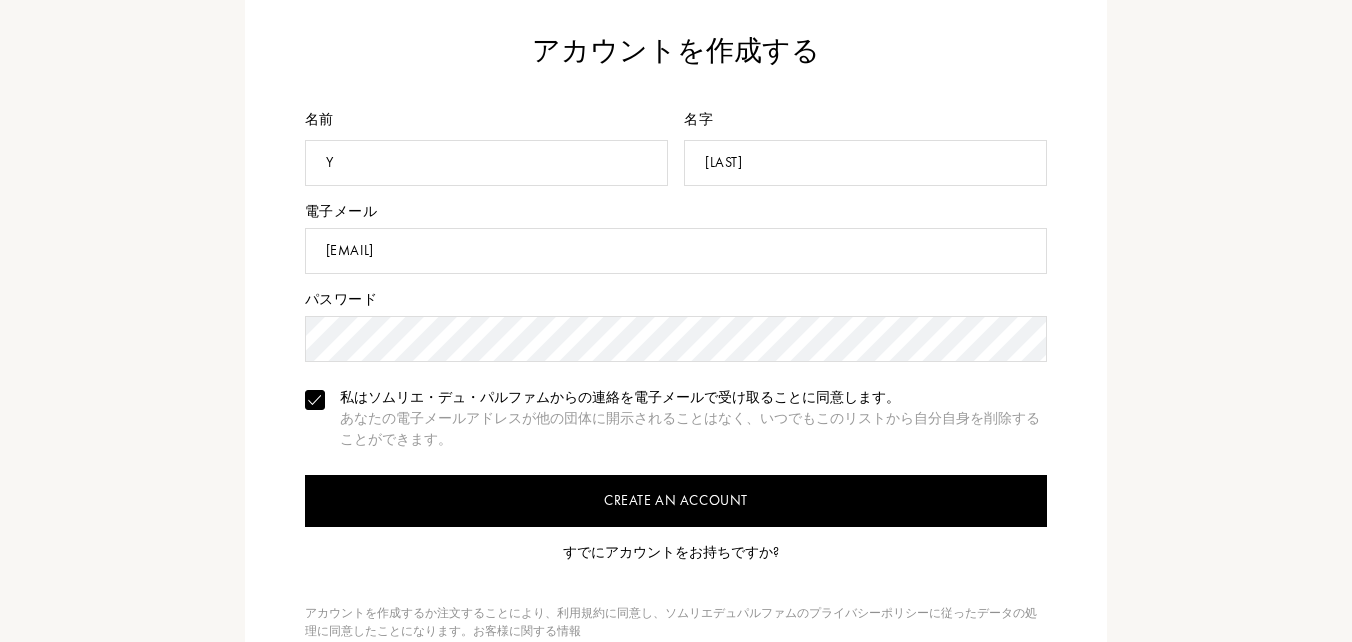 type on "Y" 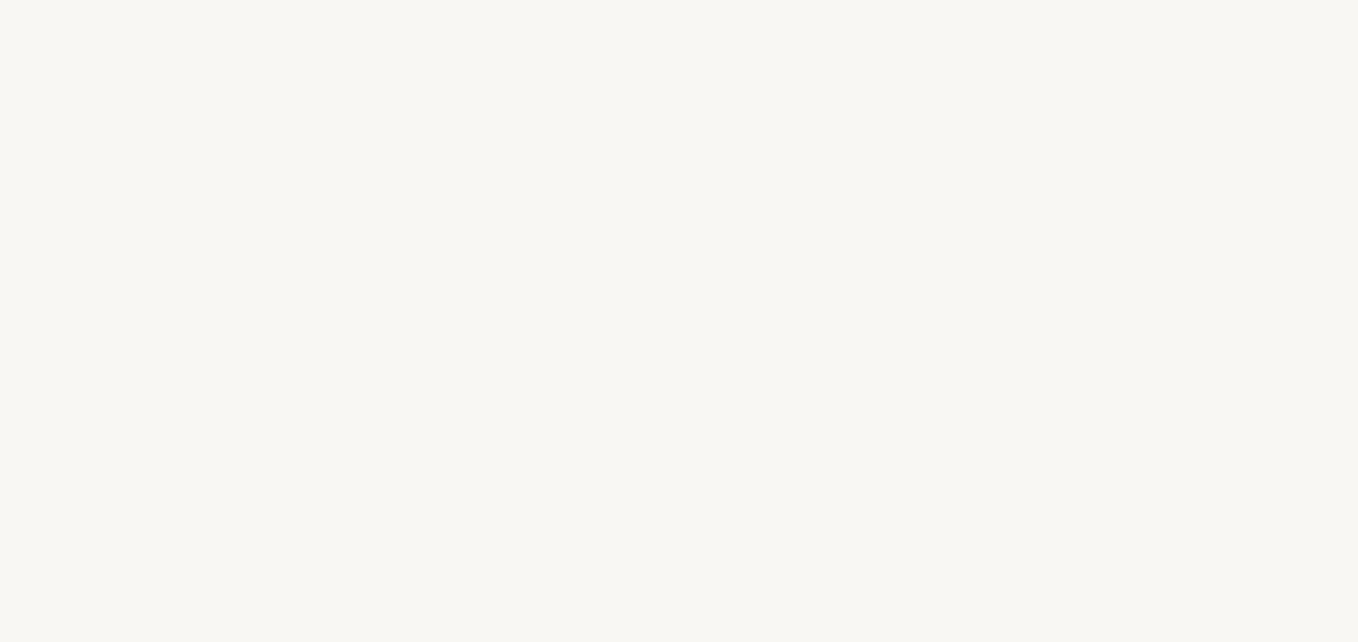 select on "JP" 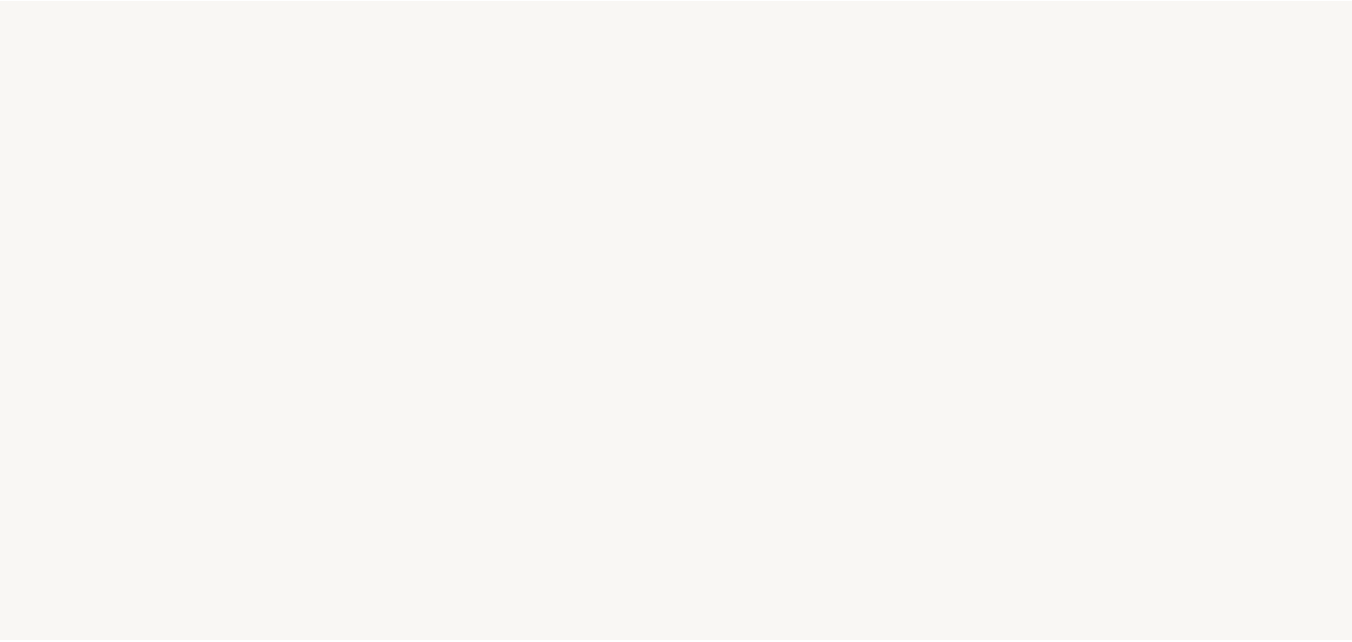 scroll, scrollTop: 0, scrollLeft: 0, axis: both 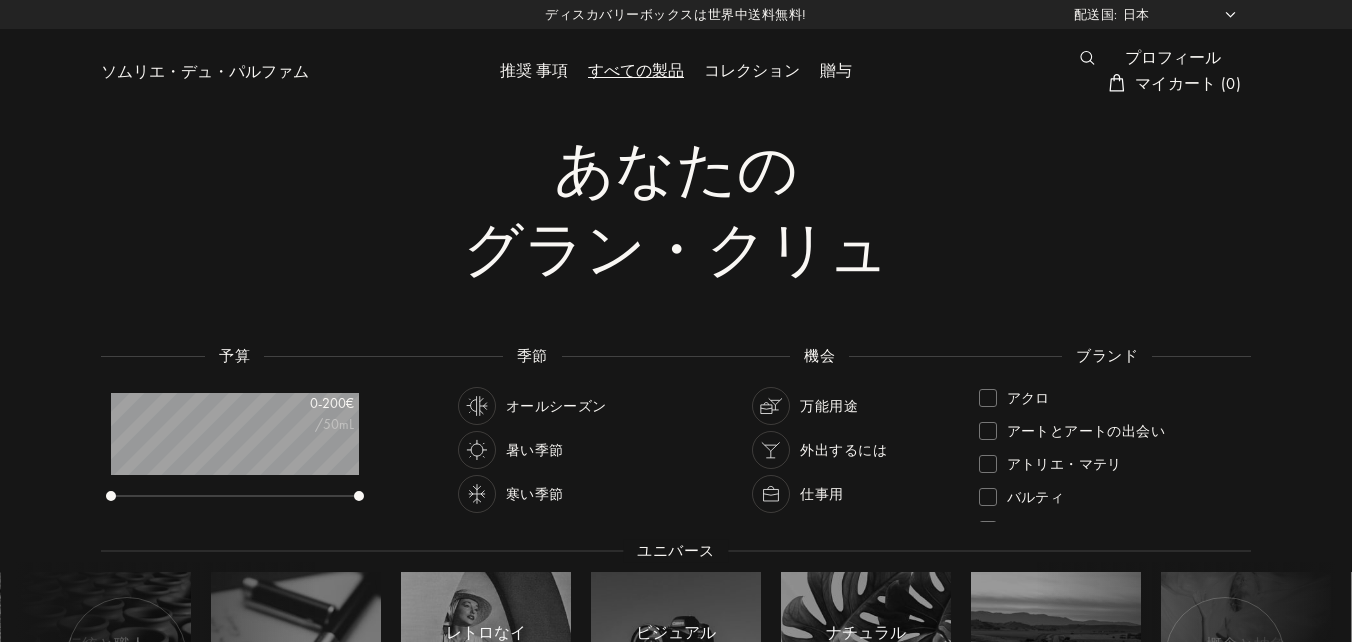 click on "プロフィール" at bounding box center [1173, 59] 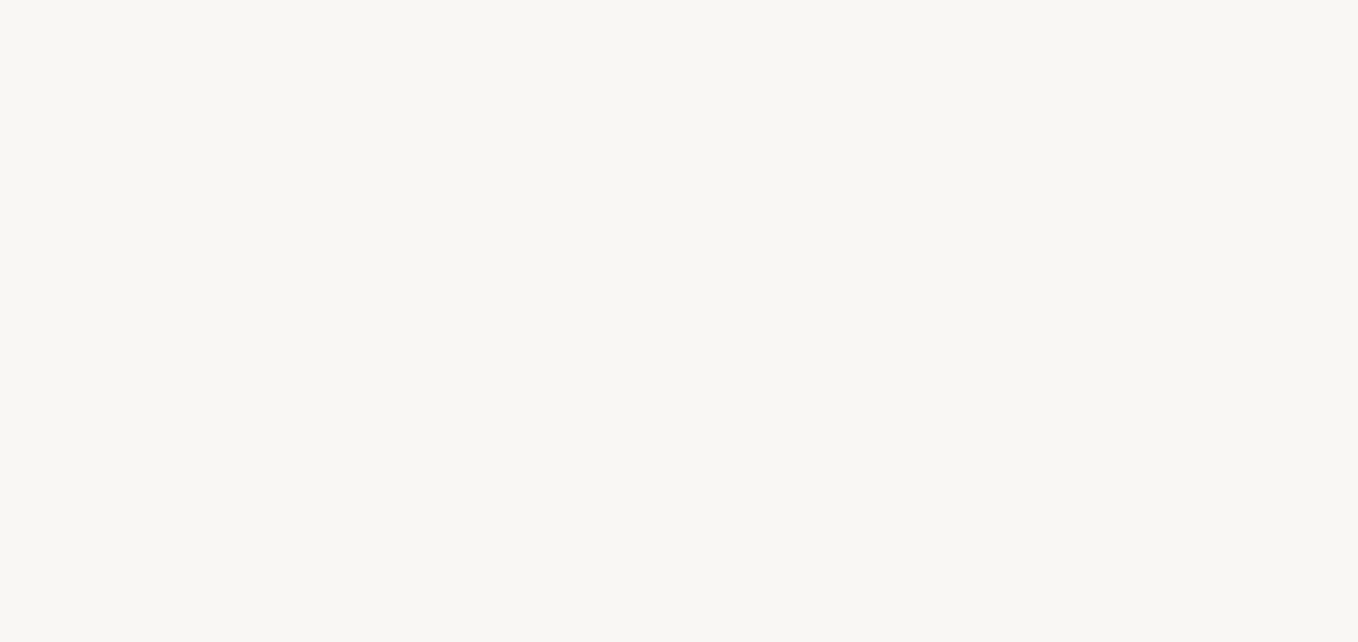select on "JP" 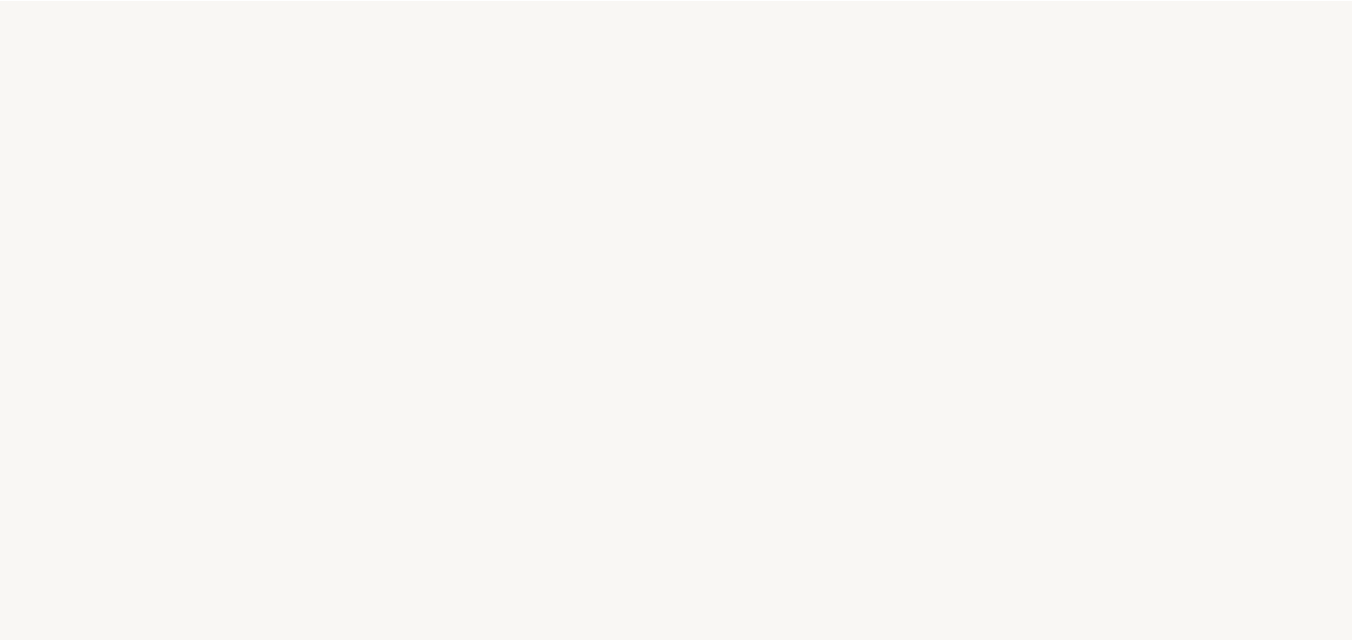 scroll, scrollTop: 0, scrollLeft: 0, axis: both 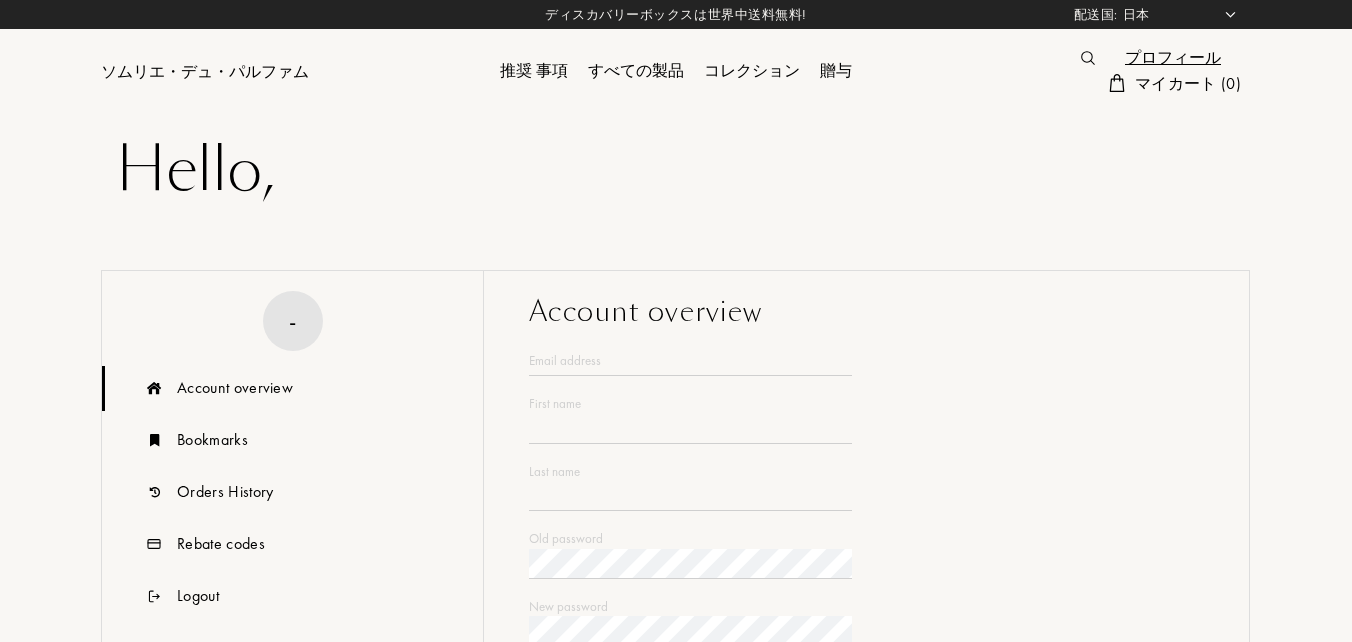 type on "Y" 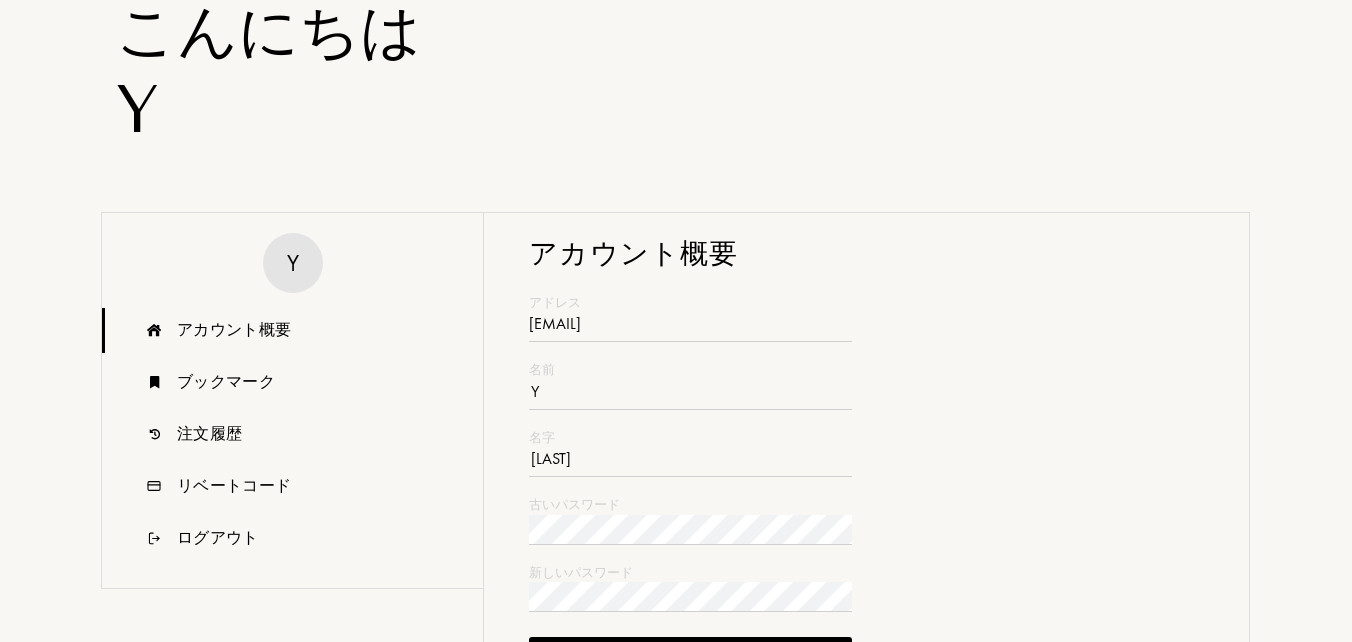 scroll, scrollTop: 200, scrollLeft: 0, axis: vertical 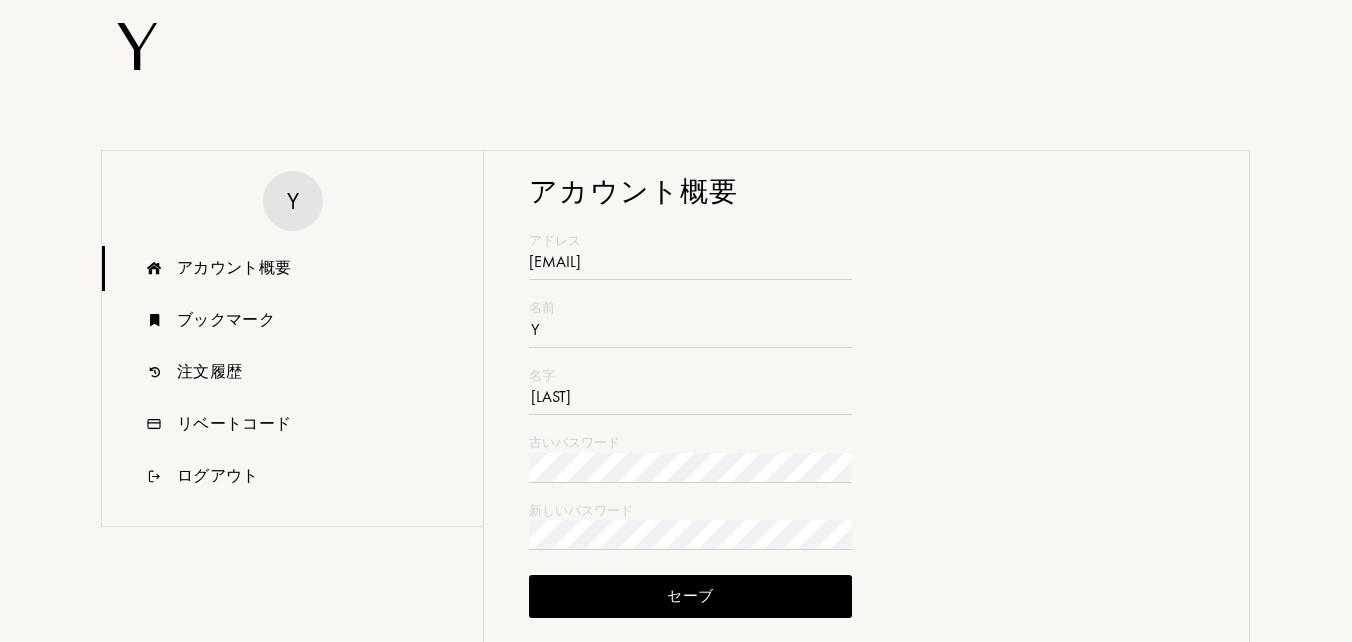 type on "koyumi@ca2.so-net.ne.jp" 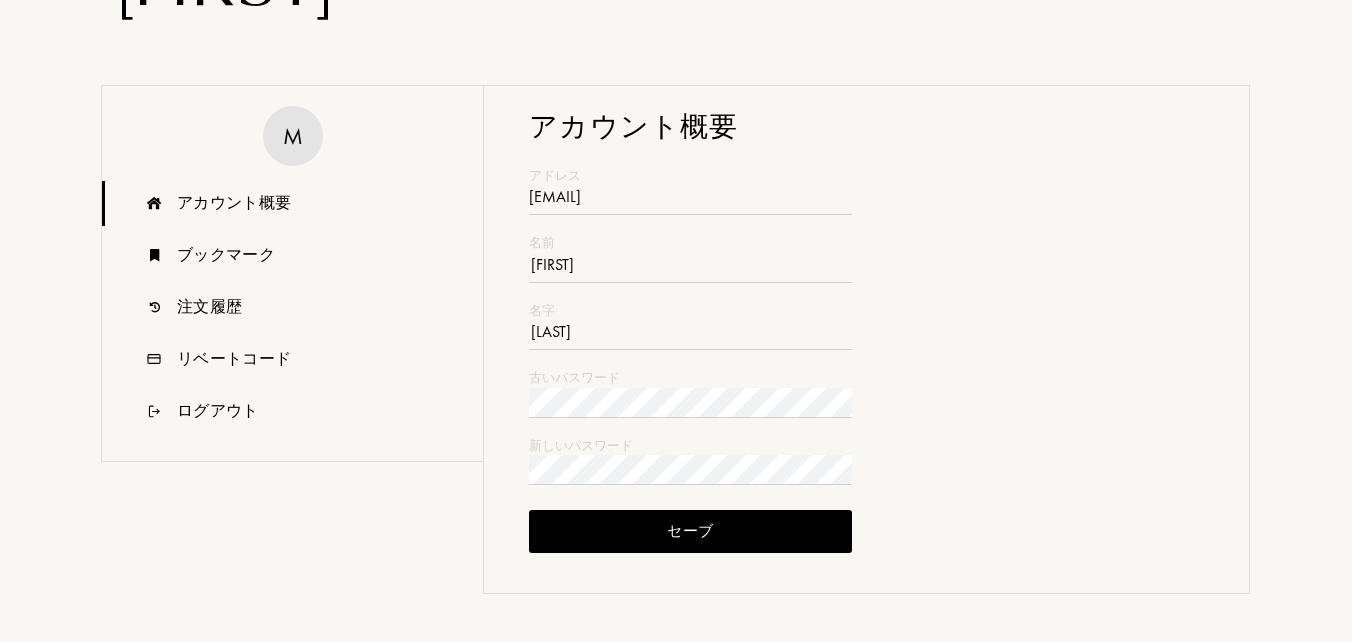 scroll, scrollTop: 300, scrollLeft: 0, axis: vertical 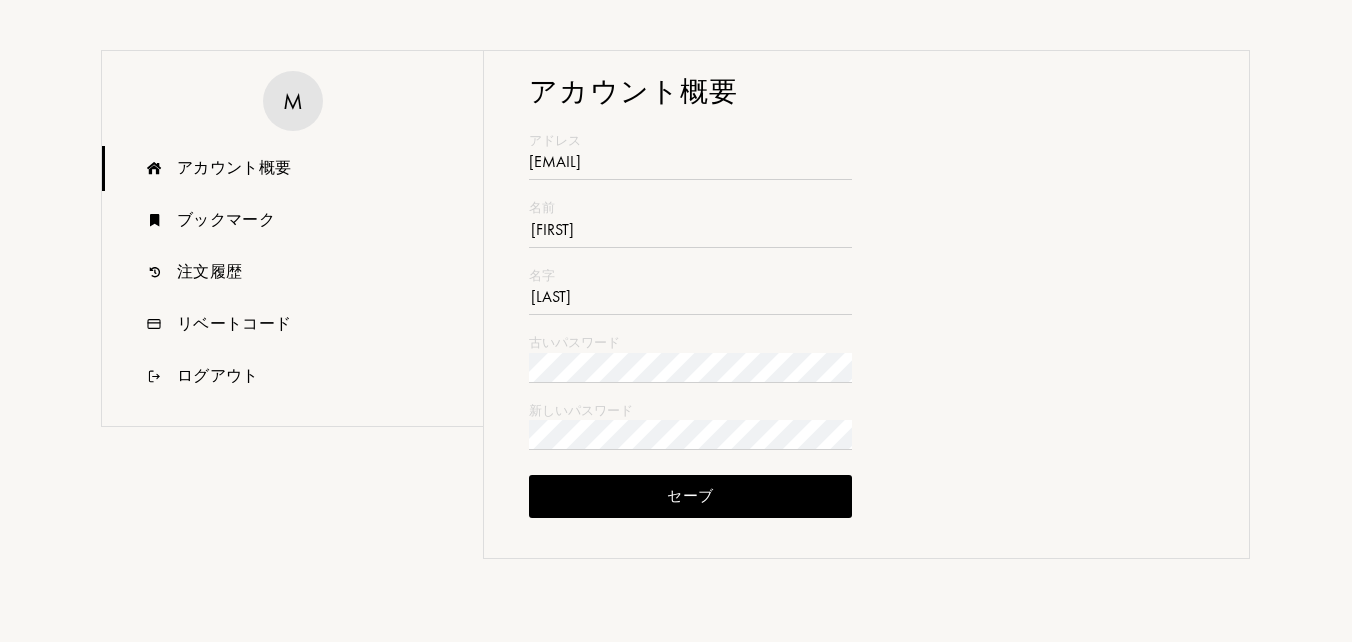 type on "[FIRST]" 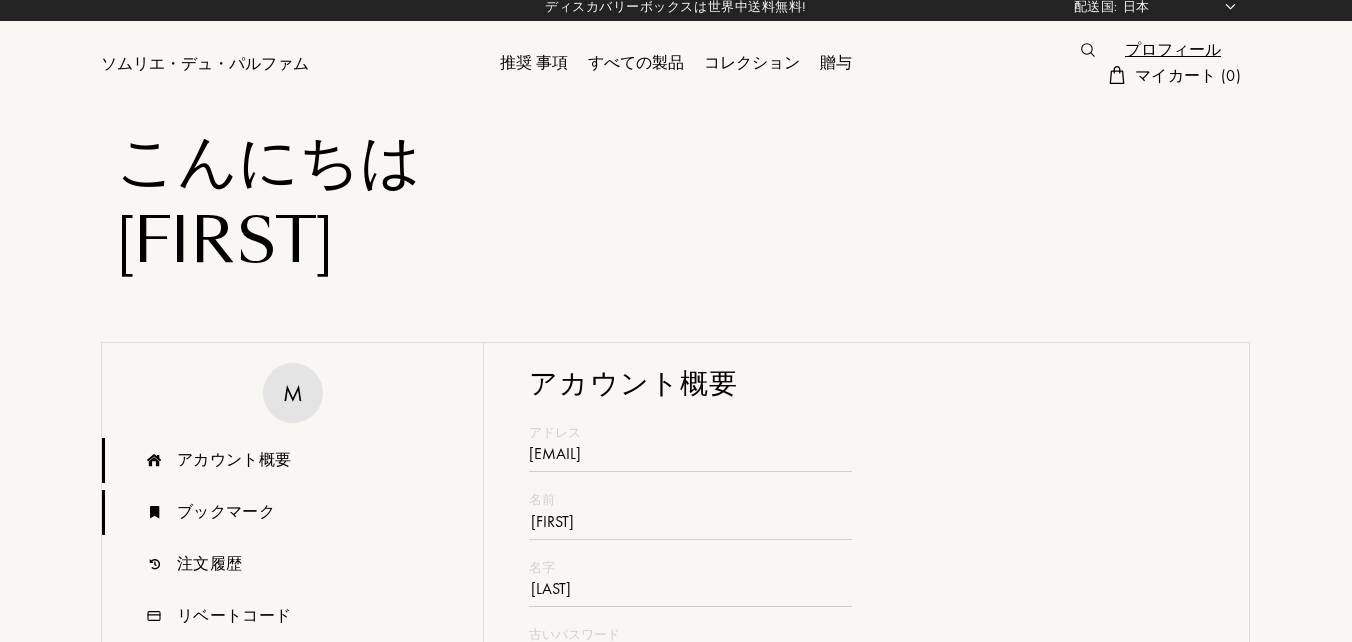 scroll, scrollTop: 0, scrollLeft: 0, axis: both 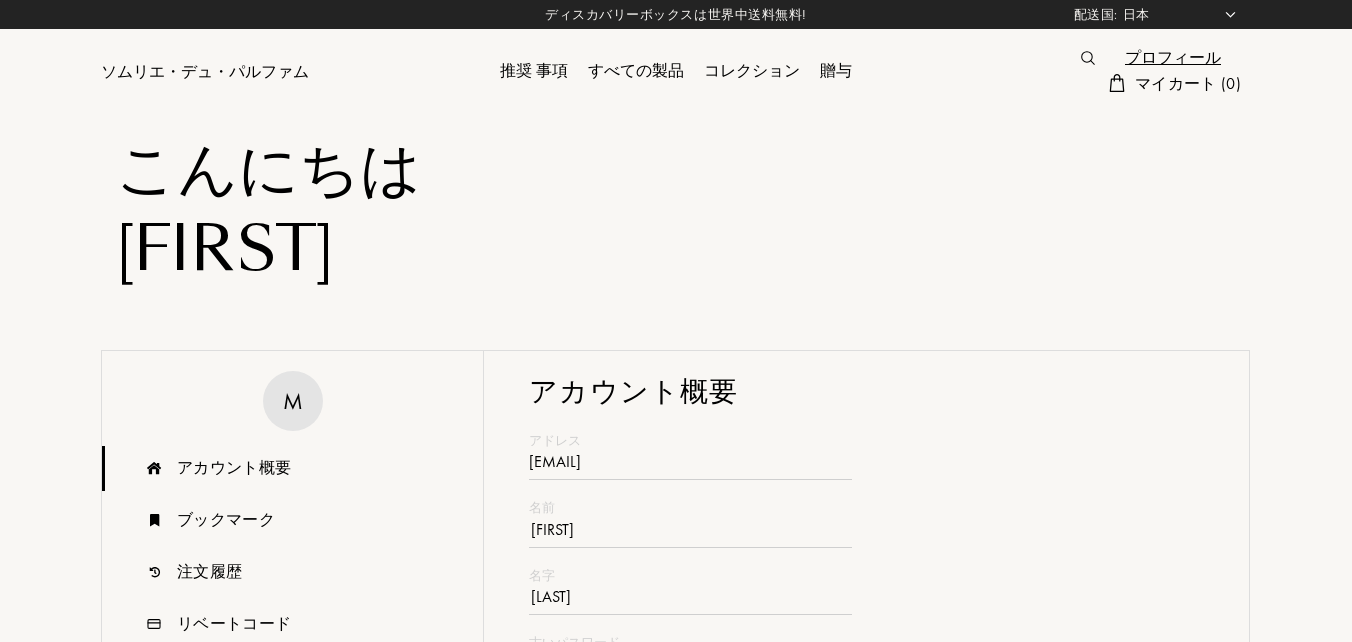 click on "ソムリエ・デュ・パルファム" at bounding box center (205, 72) 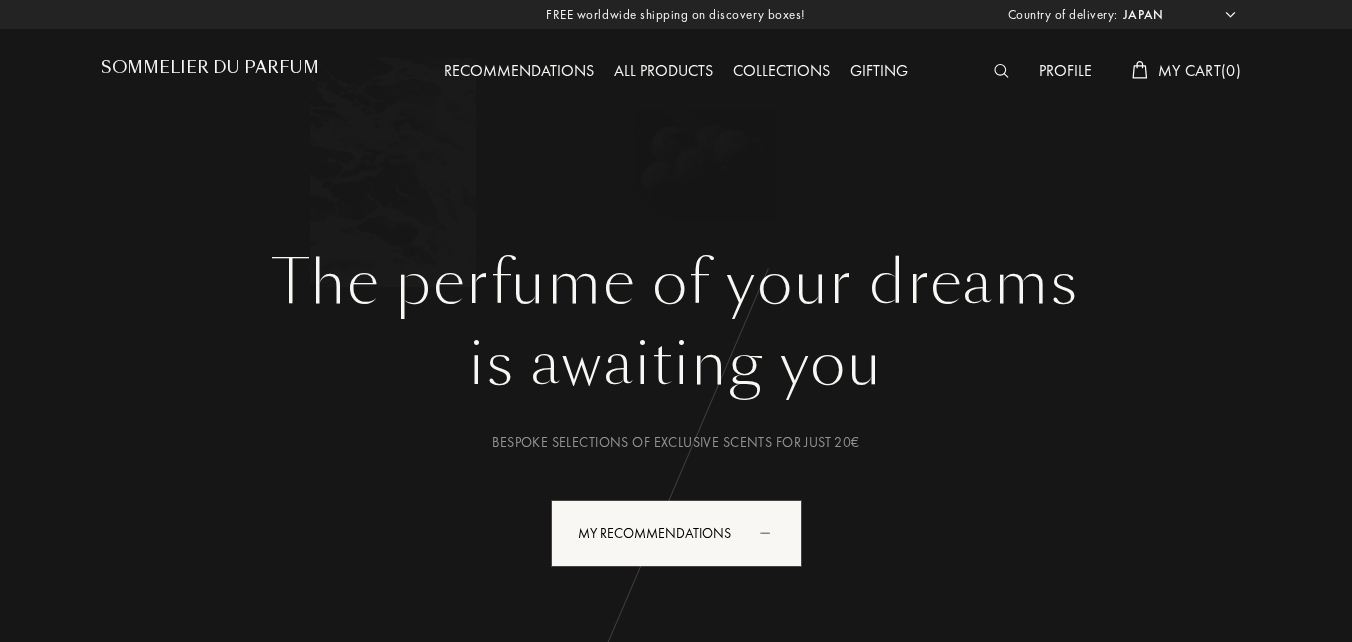 select on "JP" 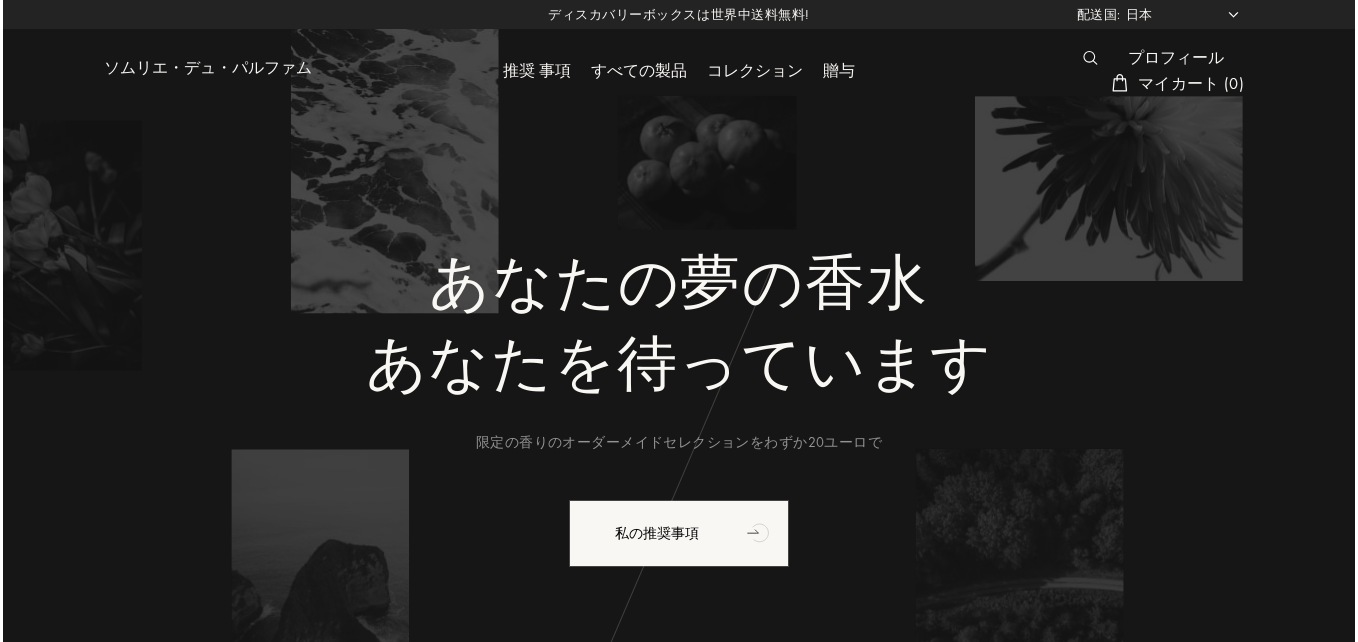 scroll, scrollTop: 0, scrollLeft: 0, axis: both 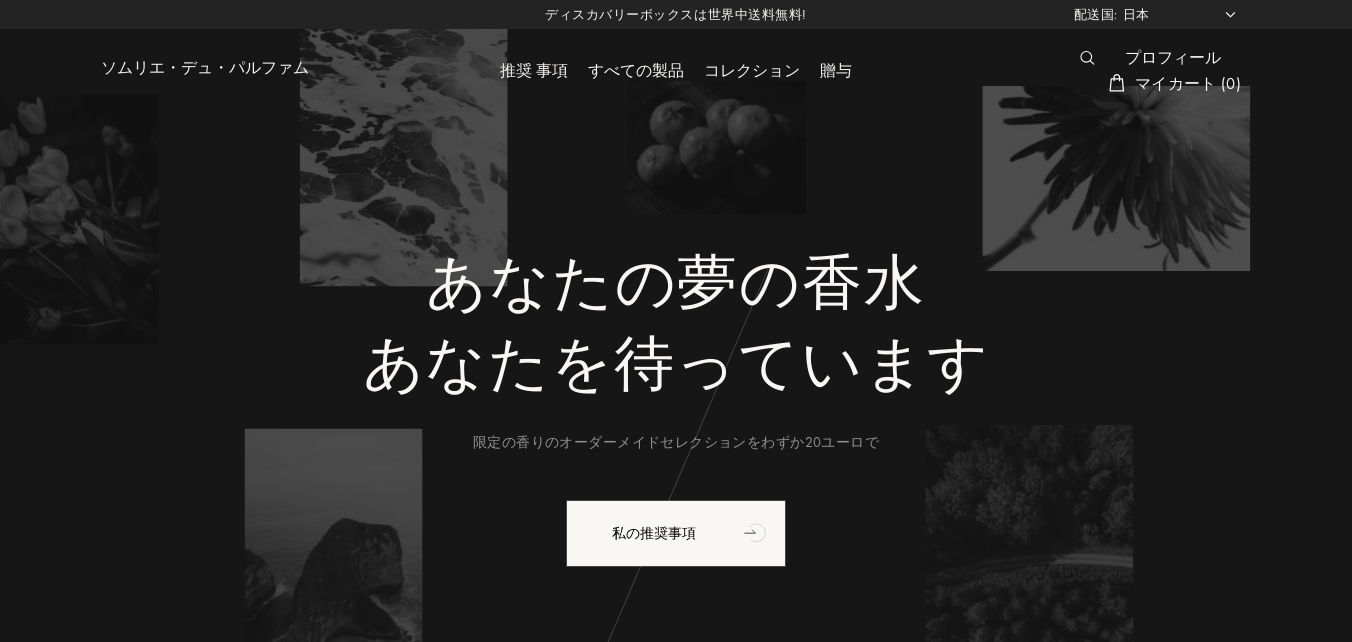 click at bounding box center (1087, 58) 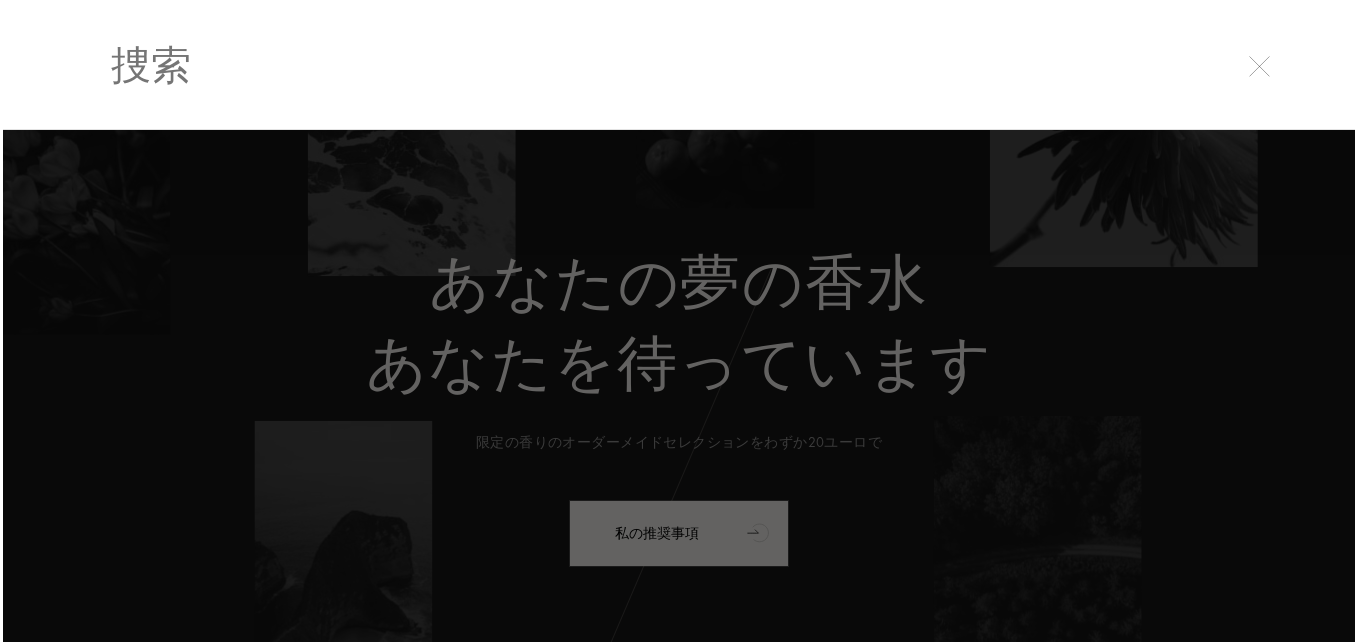 scroll, scrollTop: 1, scrollLeft: 0, axis: vertical 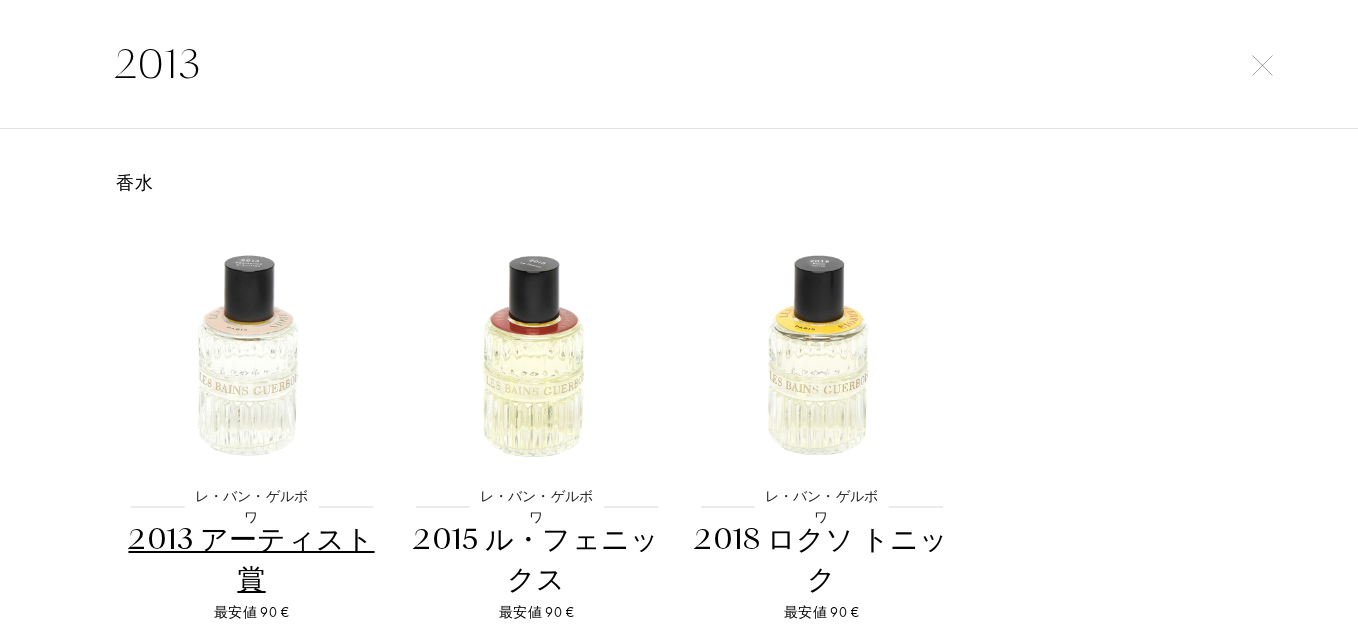 type on "2013" 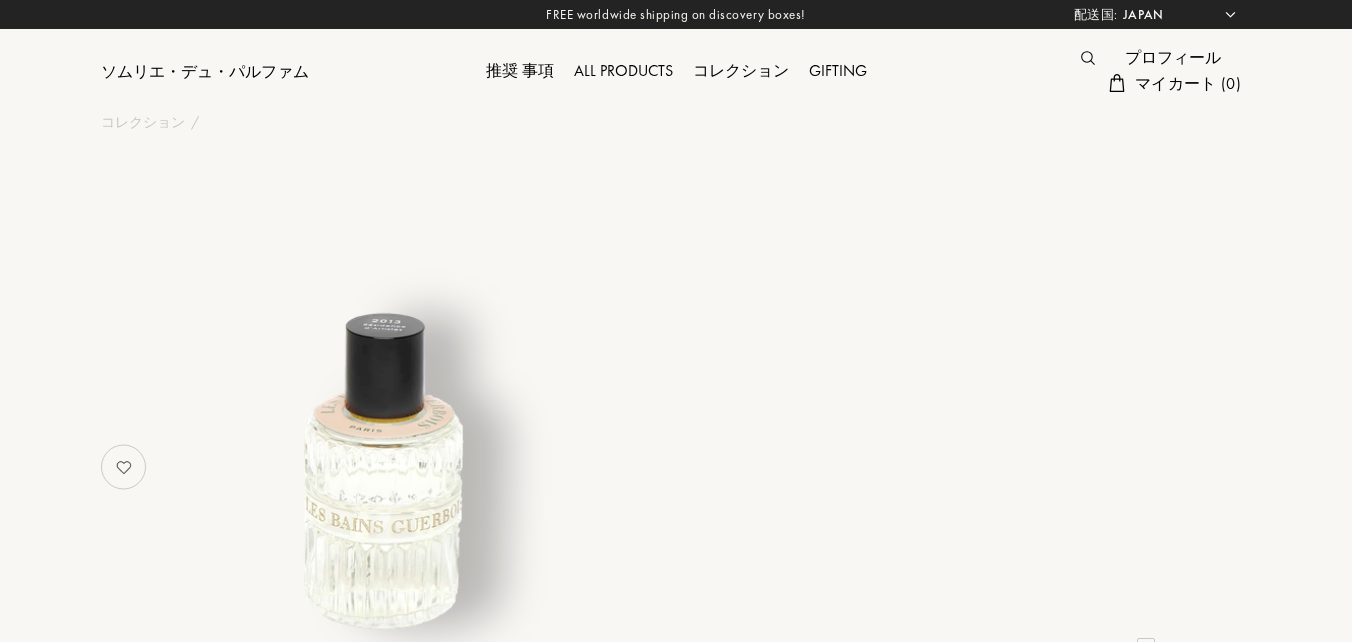 select on "JP" 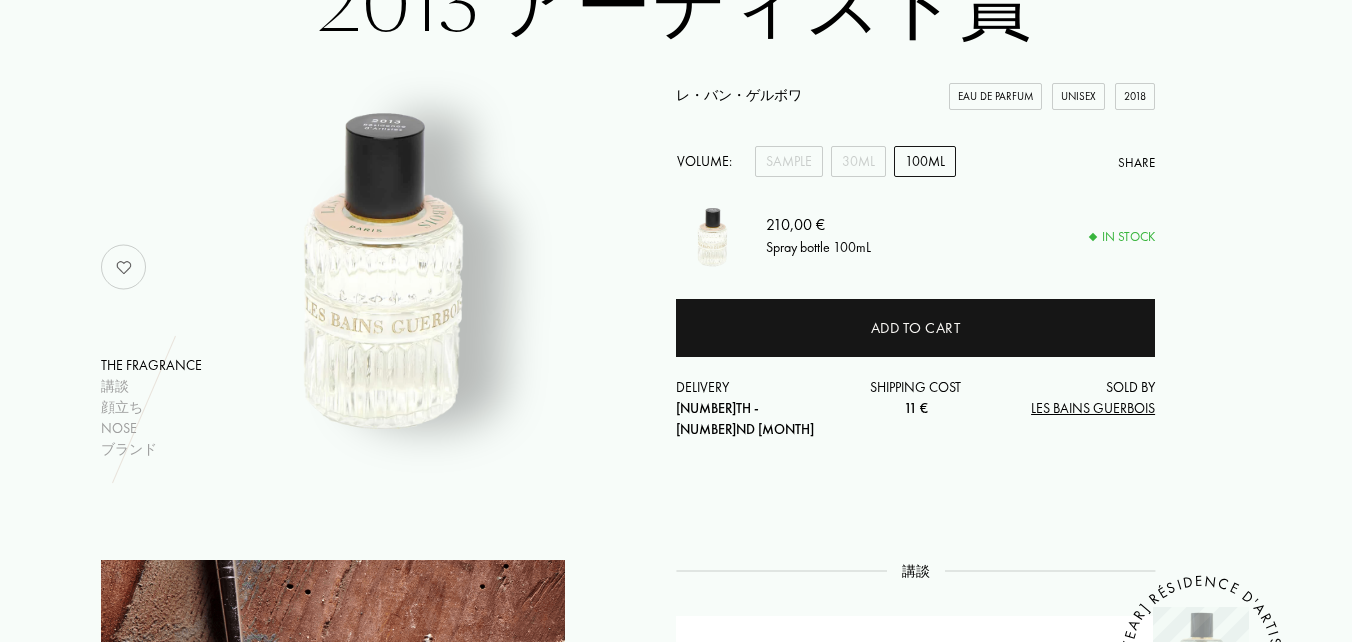 scroll, scrollTop: 0, scrollLeft: 0, axis: both 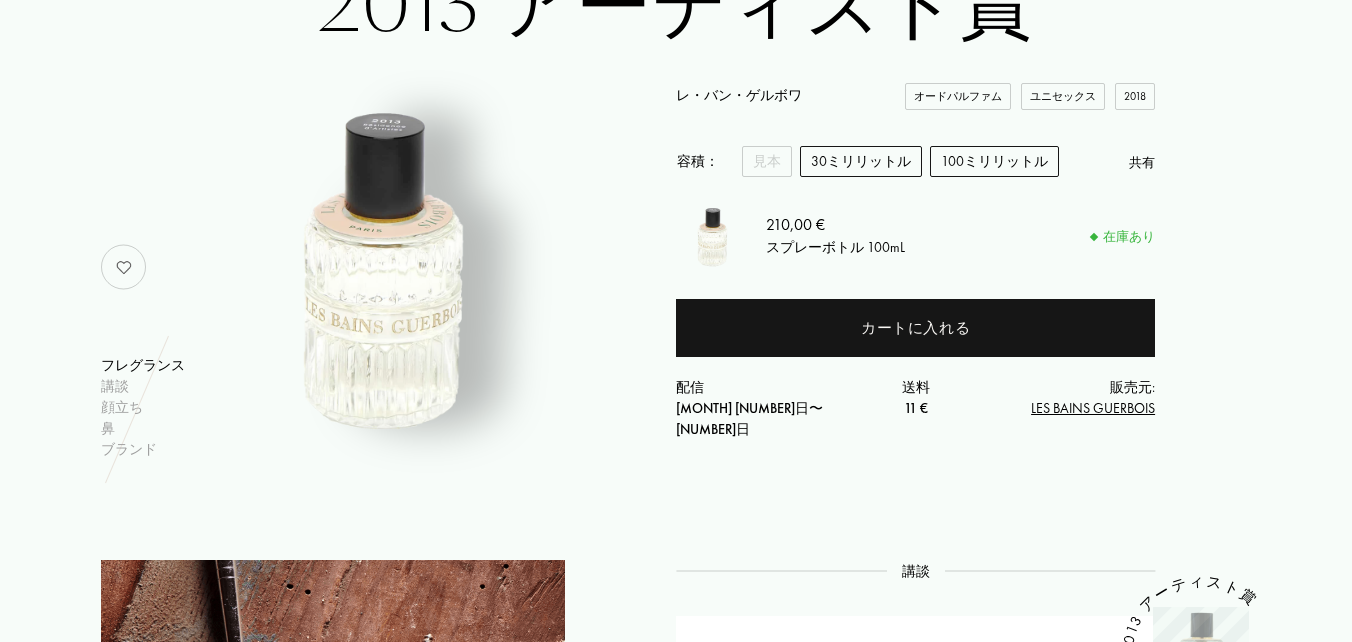 click on "30ミリリットル" at bounding box center [861, 161] 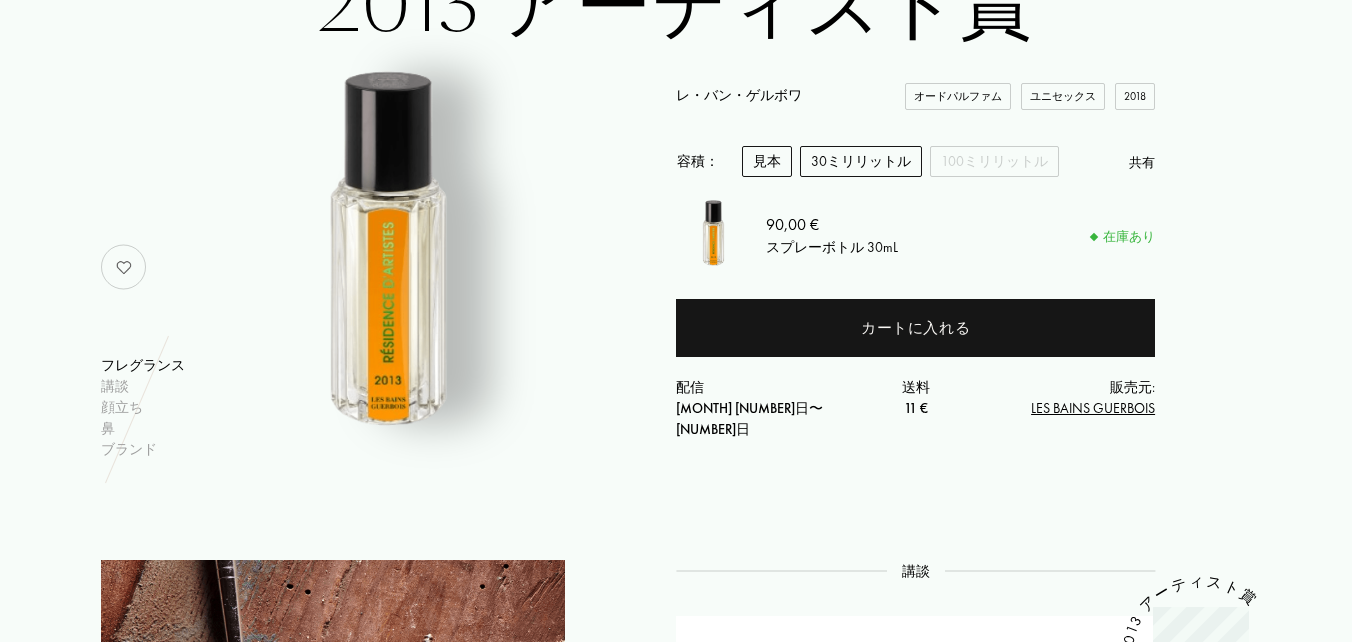 click on "見本" at bounding box center [767, 161] 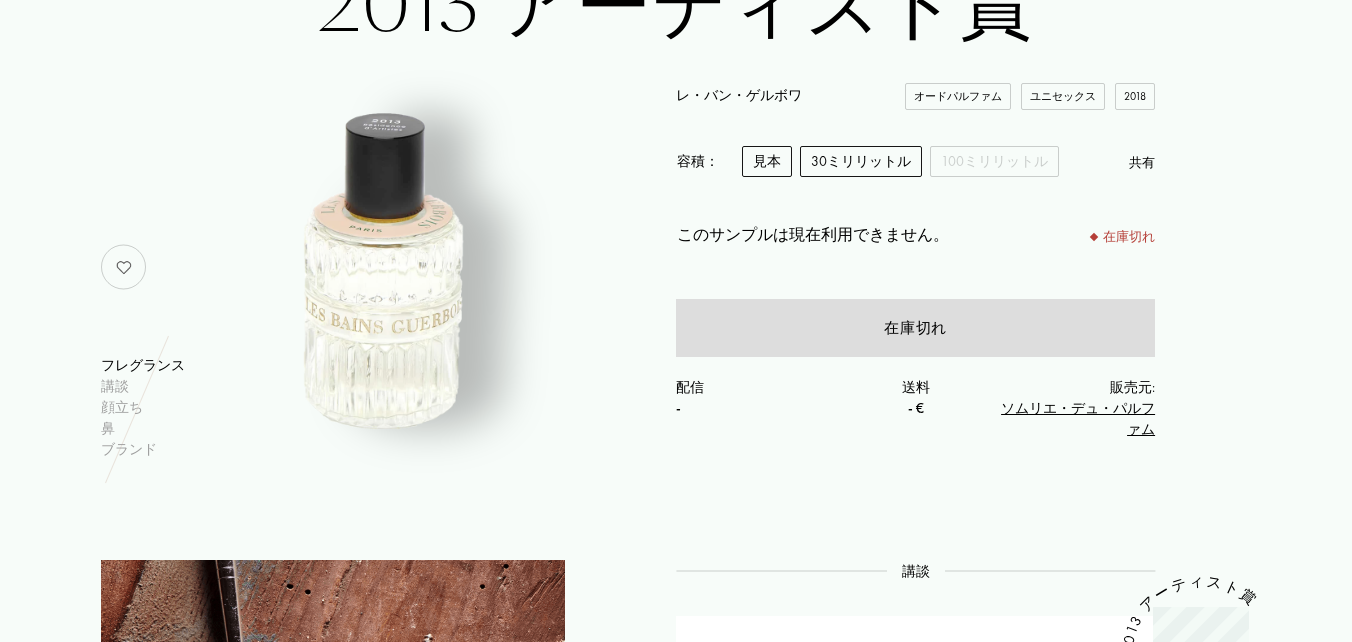 click on "30ミリリットル" at bounding box center (861, 161) 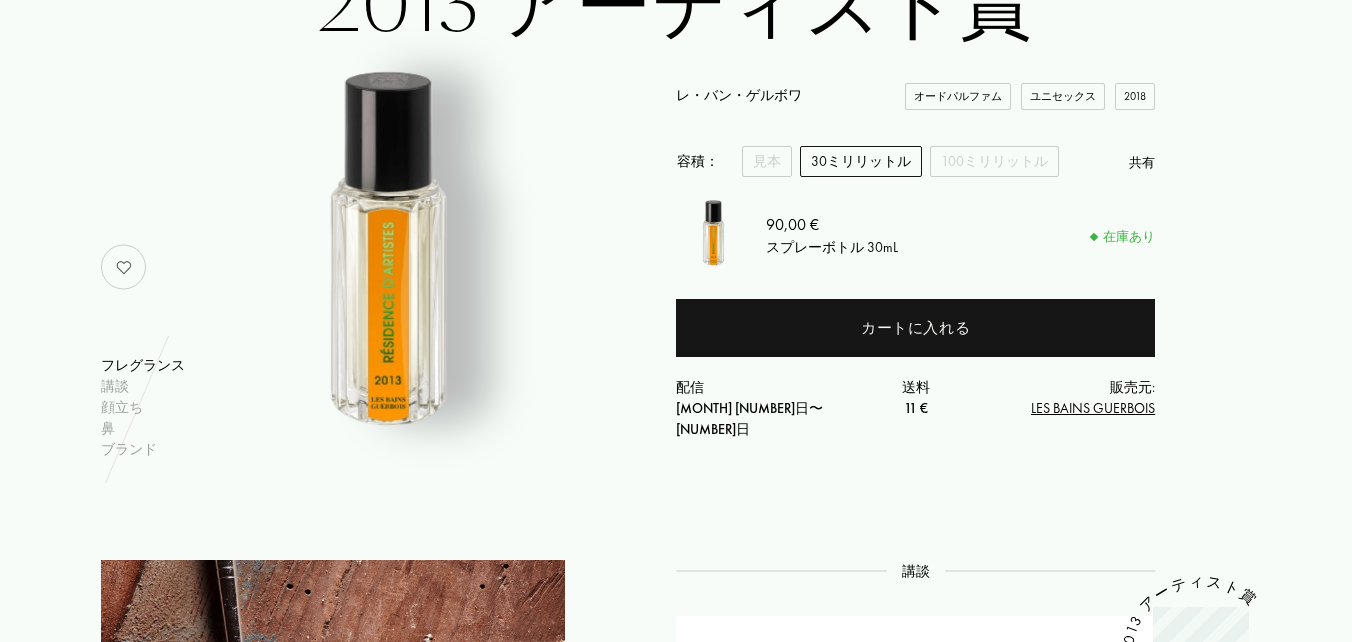 scroll, scrollTop: 300, scrollLeft: 0, axis: vertical 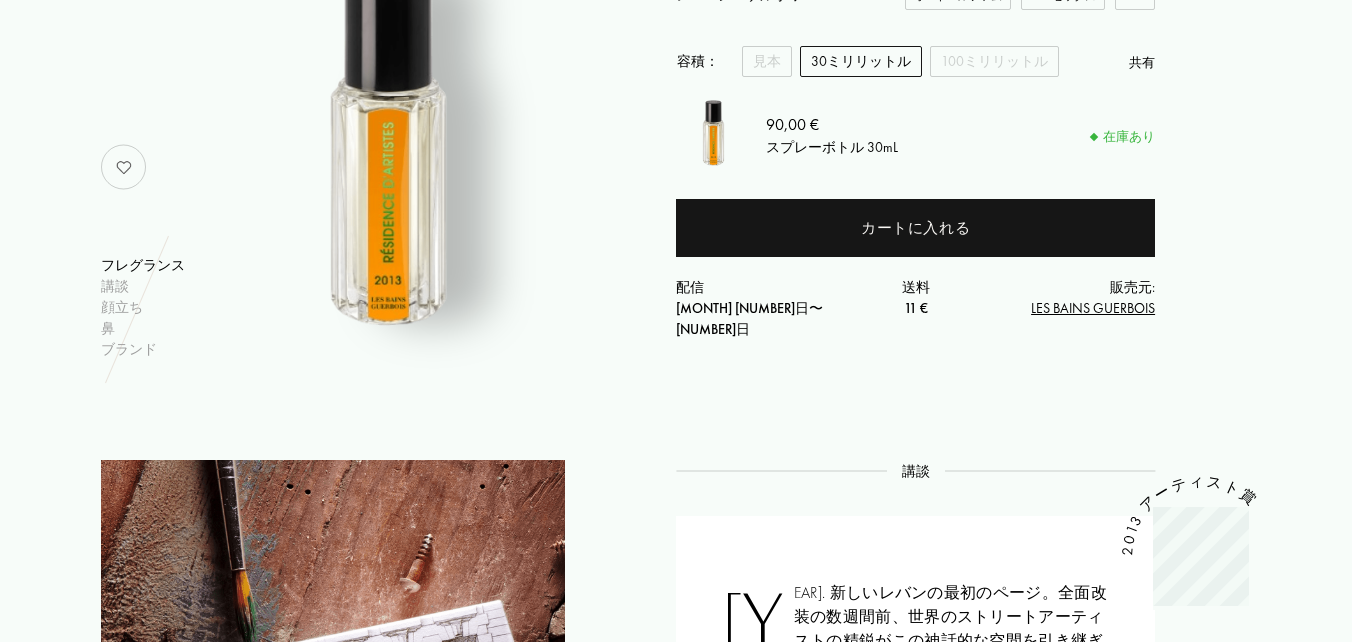 click at bounding box center [124, 167] 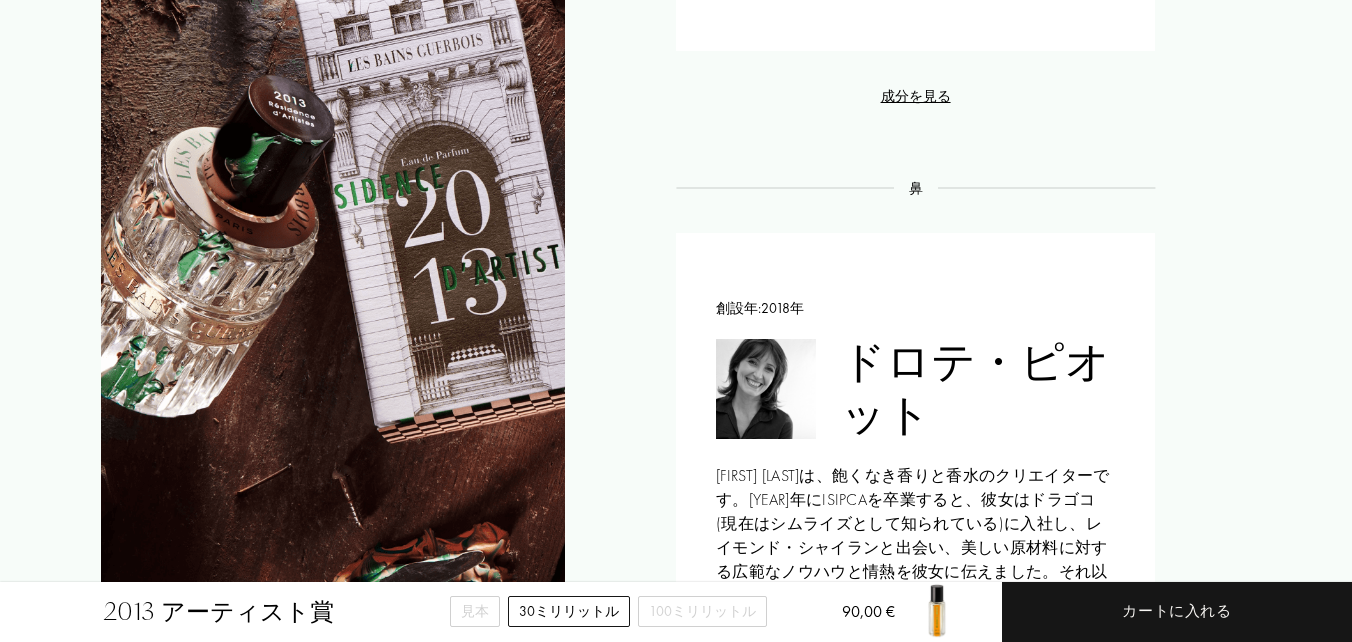 scroll, scrollTop: 2000, scrollLeft: 0, axis: vertical 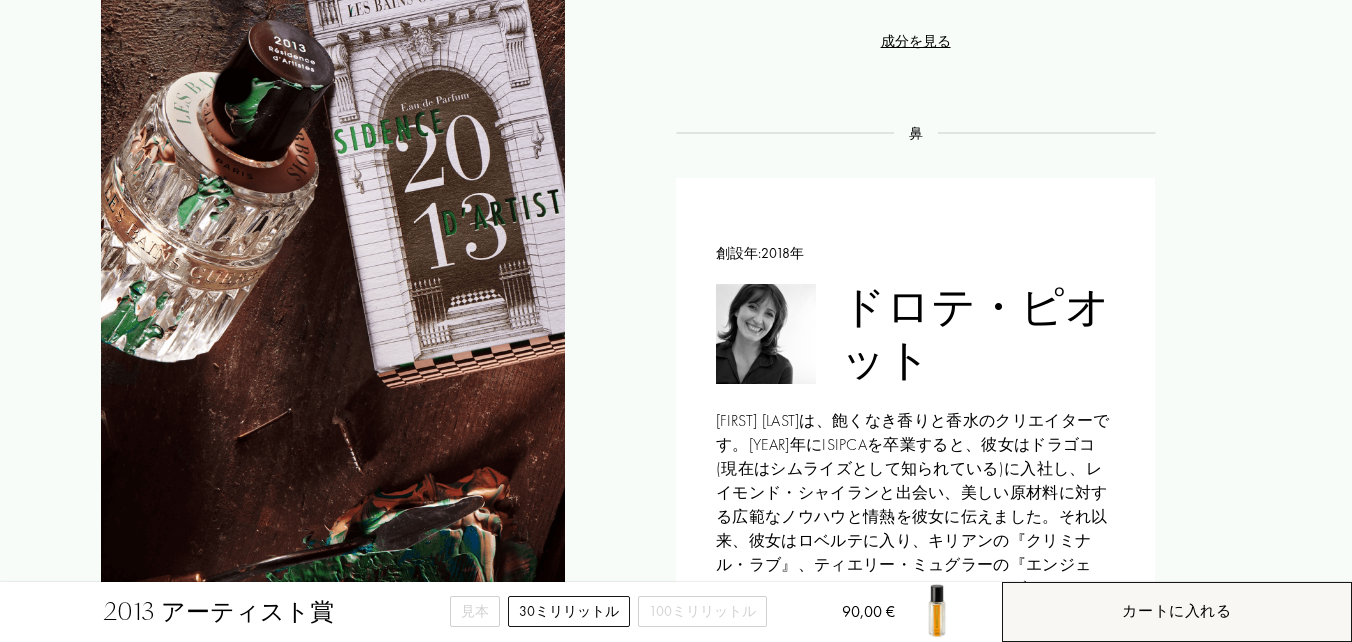 click on "カートに入れる" at bounding box center (1177, 612) 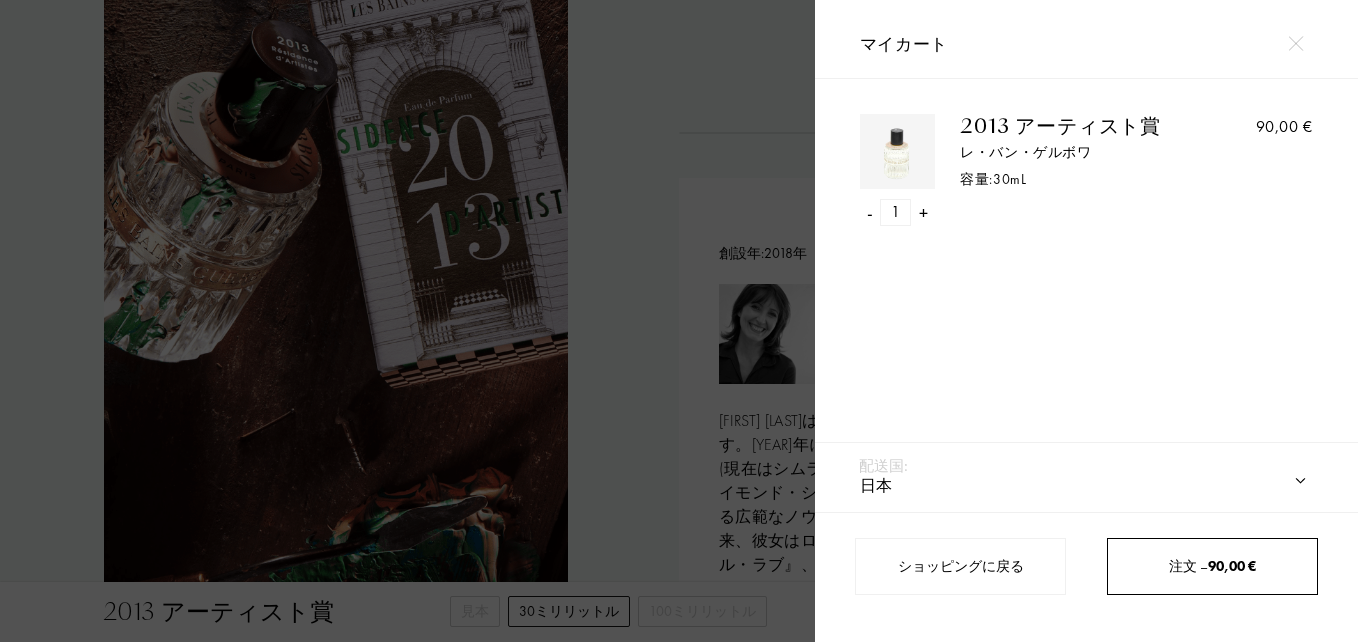 click on "注文 –  90,00 €" at bounding box center (1212, 566) 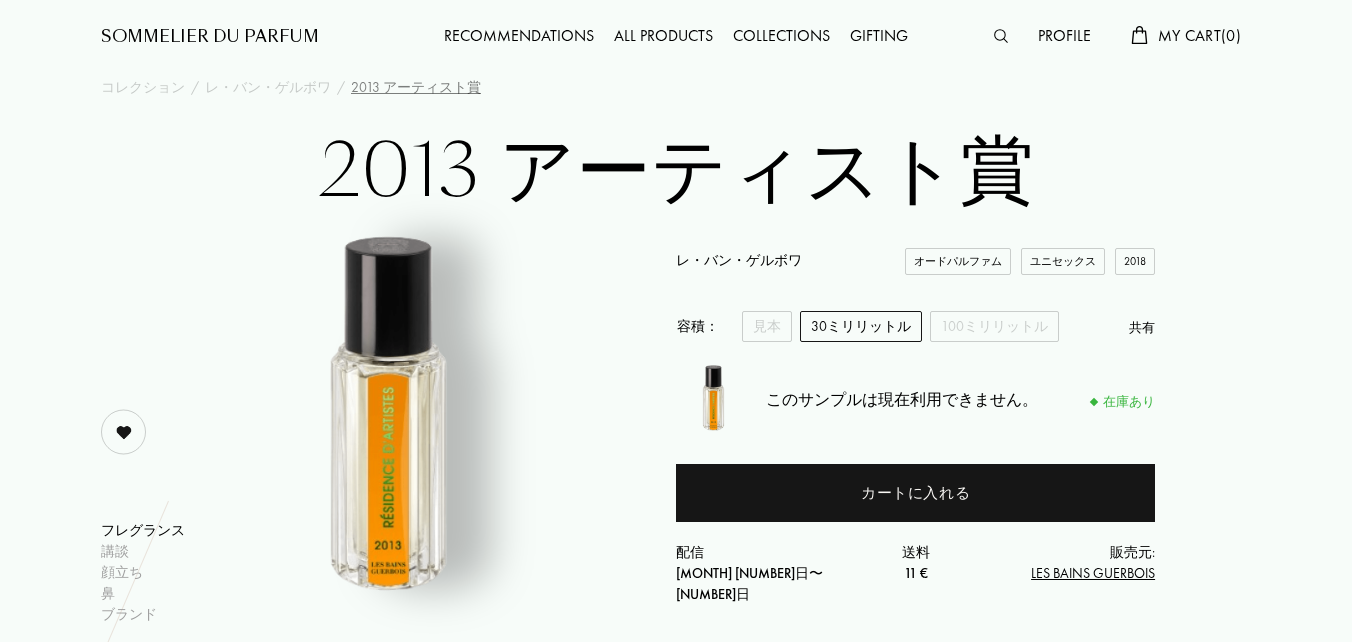 scroll, scrollTop: 0, scrollLeft: 0, axis: both 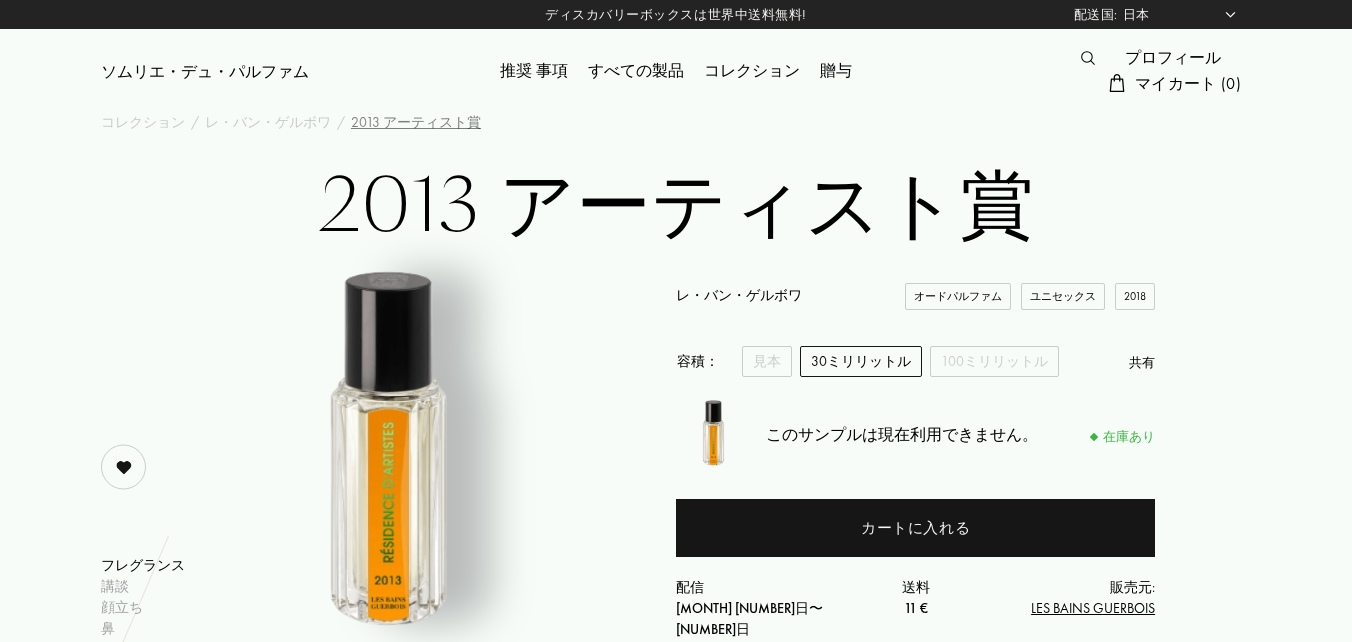 click on "推奨 事項" at bounding box center (534, 72) 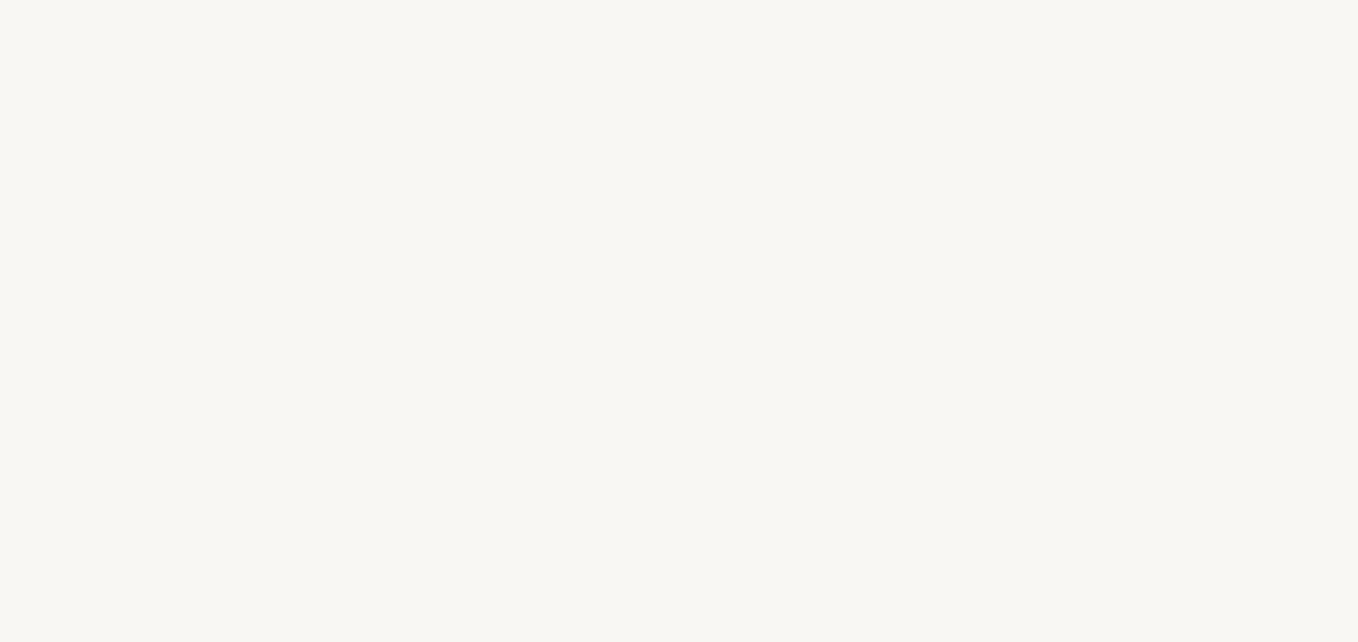 scroll, scrollTop: 0, scrollLeft: 0, axis: both 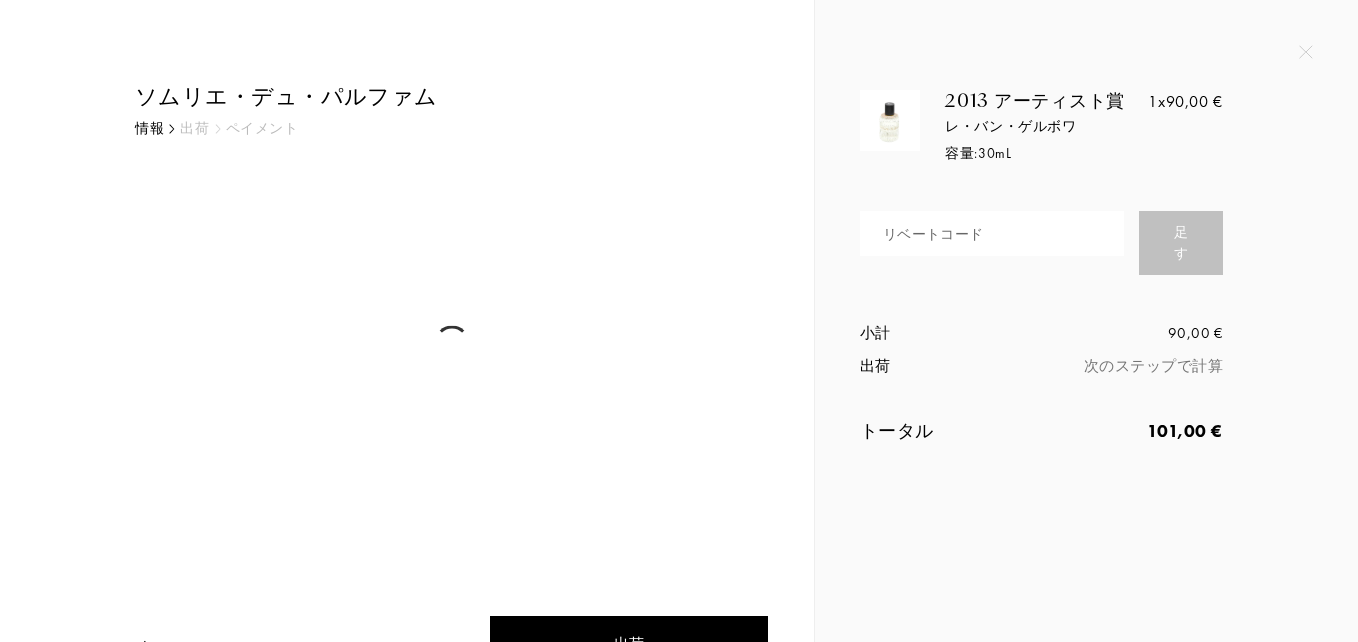 select on "JP" 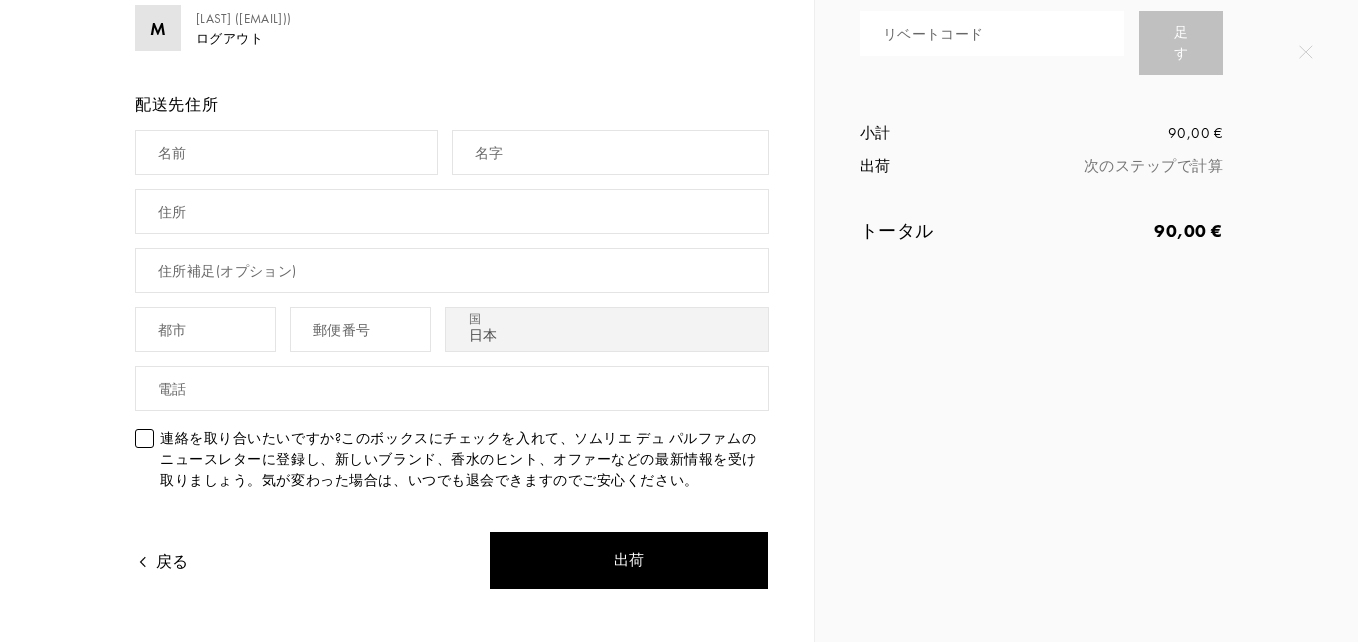 scroll, scrollTop: 0, scrollLeft: 0, axis: both 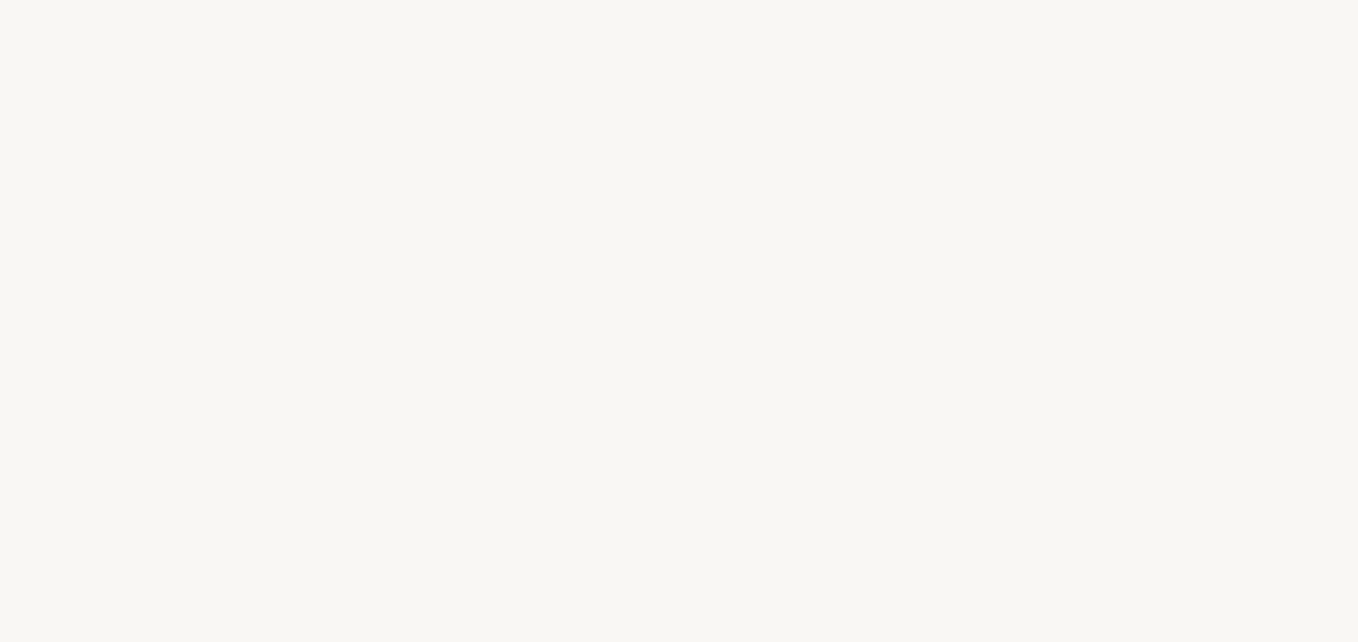 select on "JP" 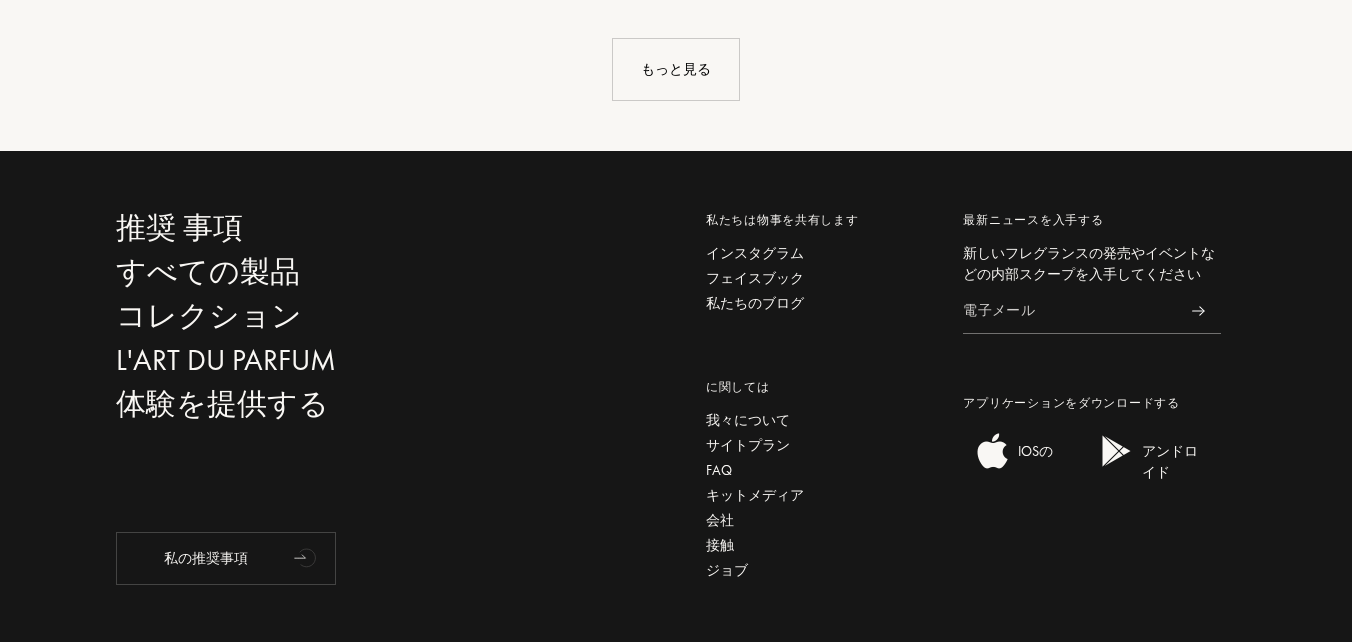 scroll, scrollTop: 5221, scrollLeft: 0, axis: vertical 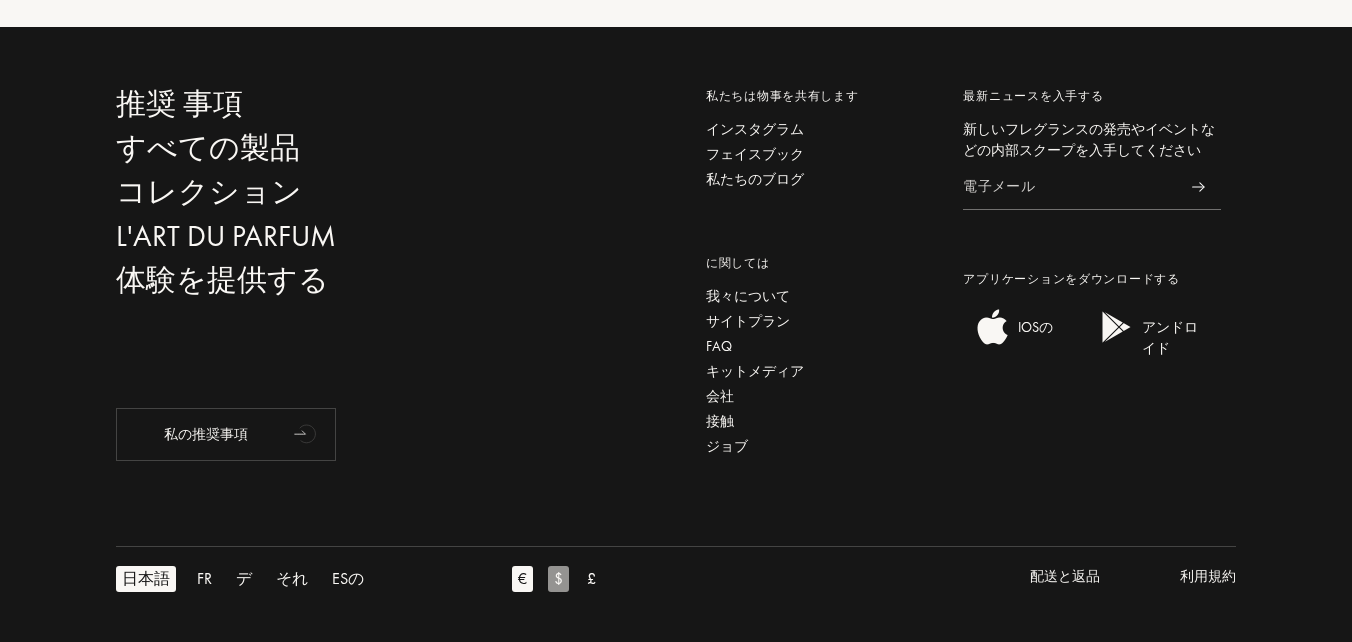 click on "$" at bounding box center [558, 579] 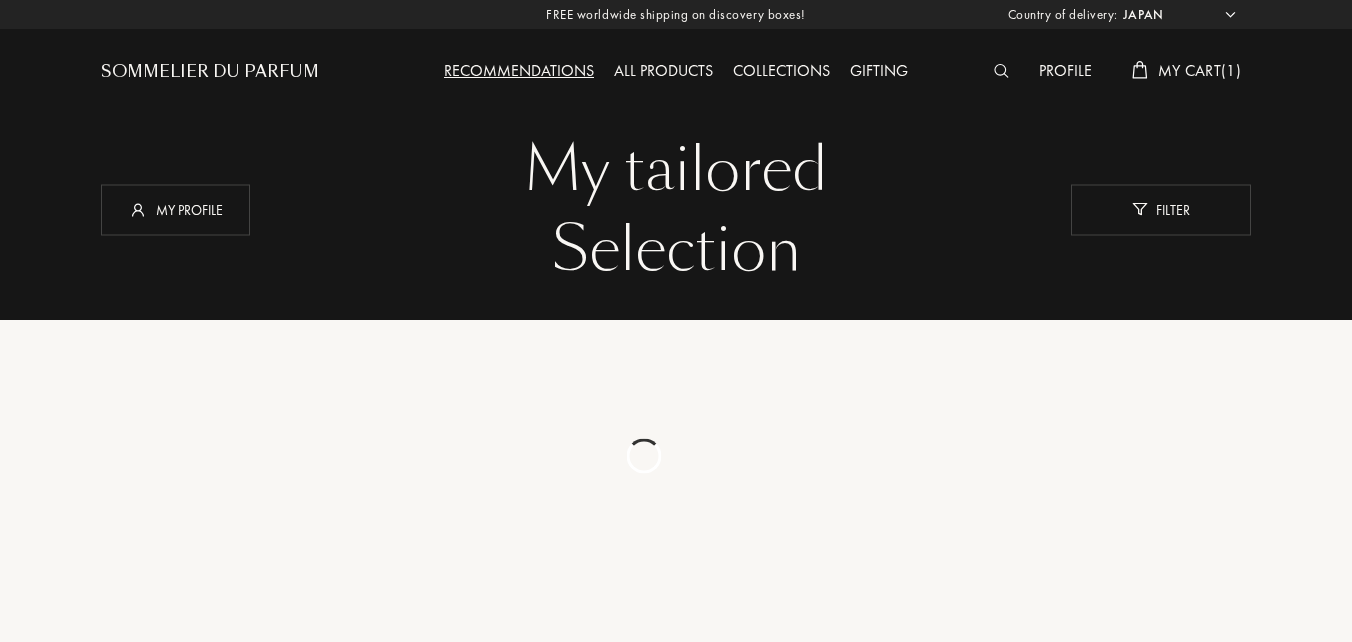select on "JP" 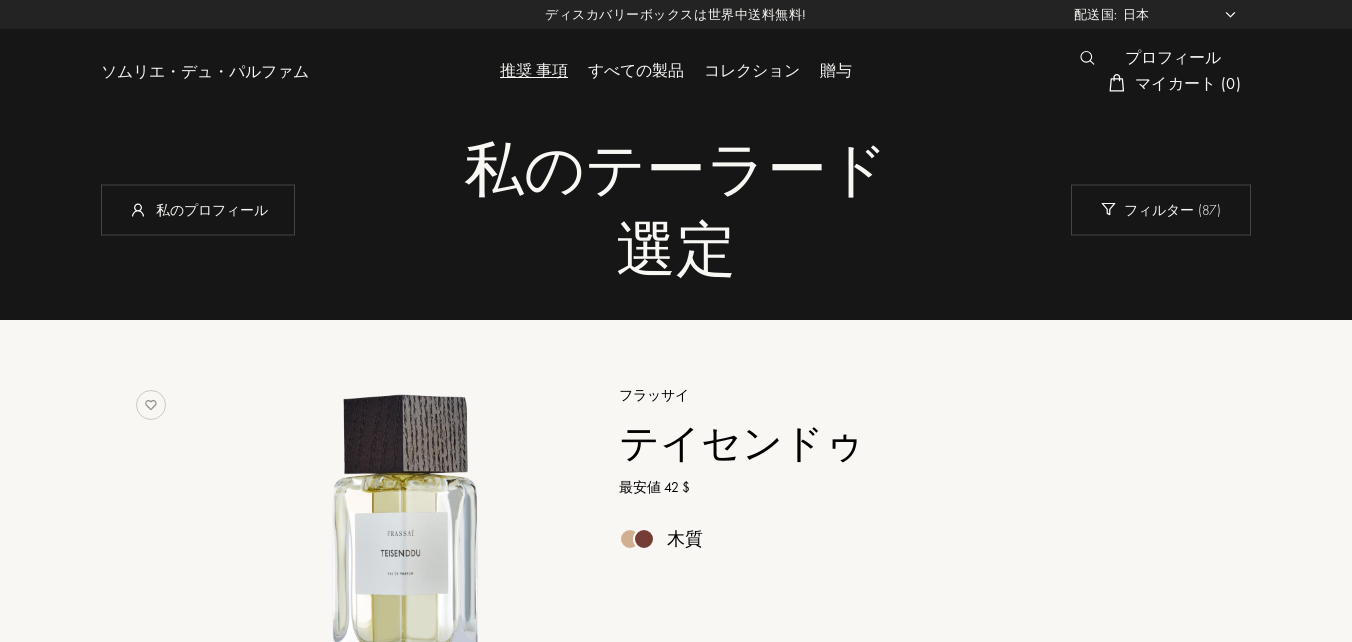 click on "マイカート (0)" at bounding box center [1188, 83] 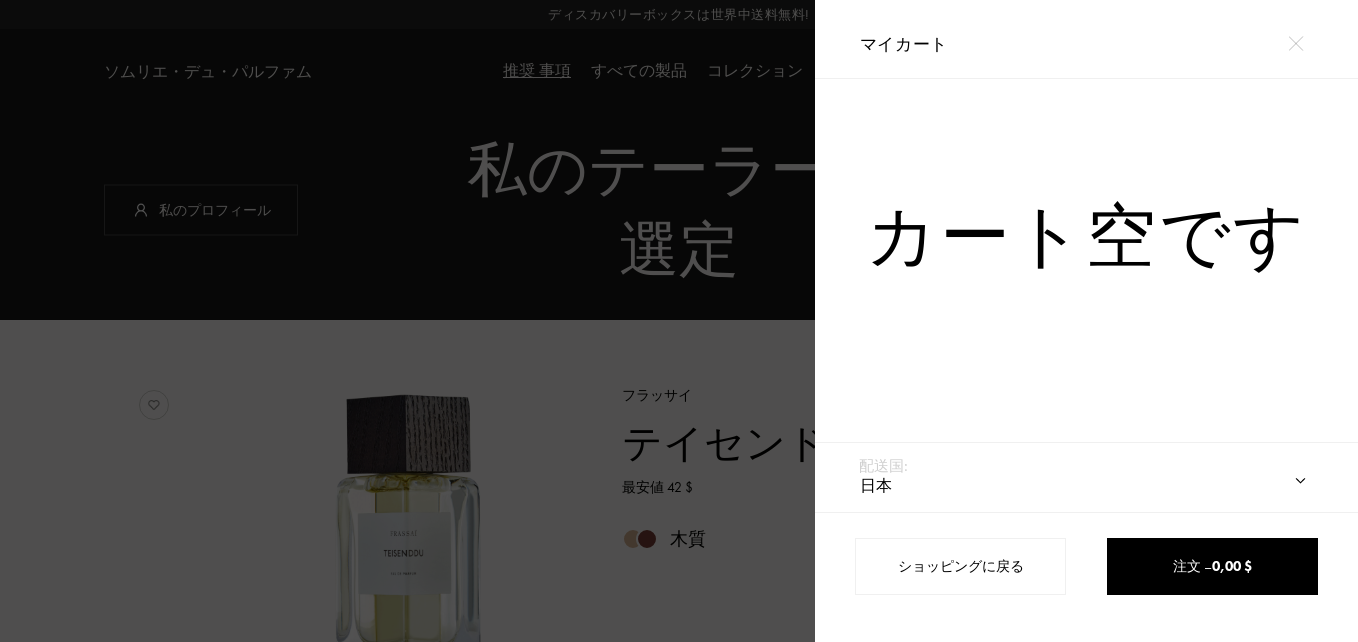 click at bounding box center (1295, 43) 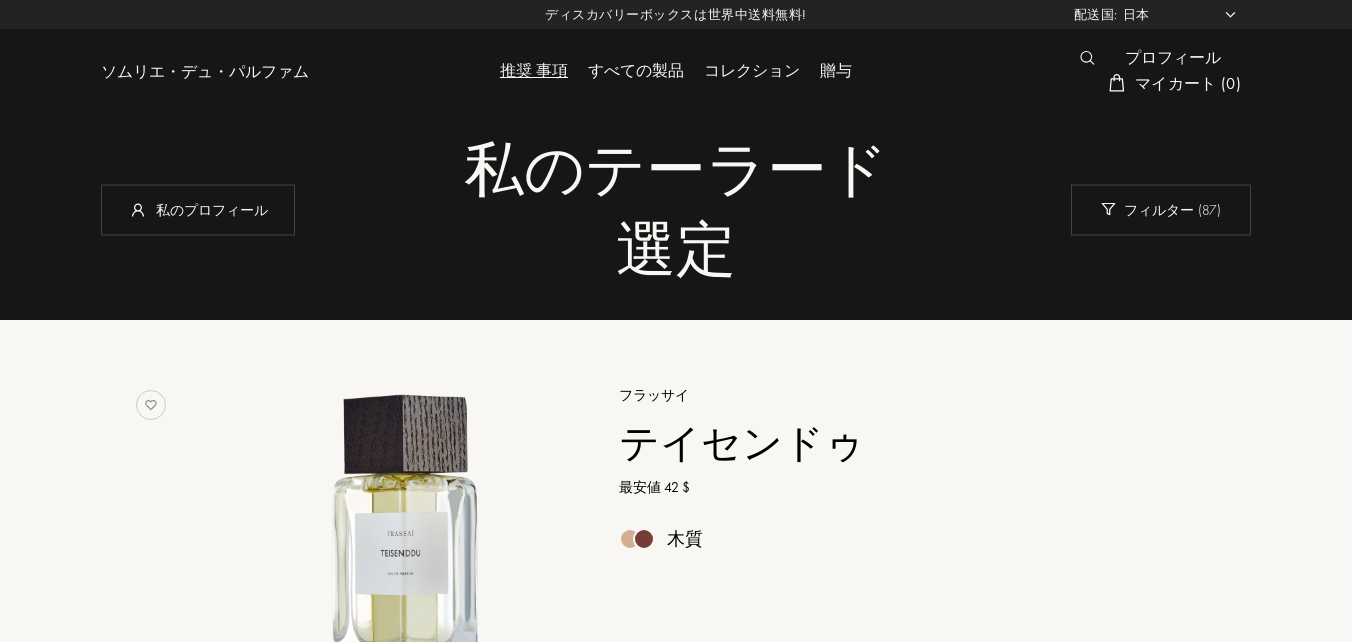 click on "ソムリエ・デュ・パルファム" at bounding box center (205, 72) 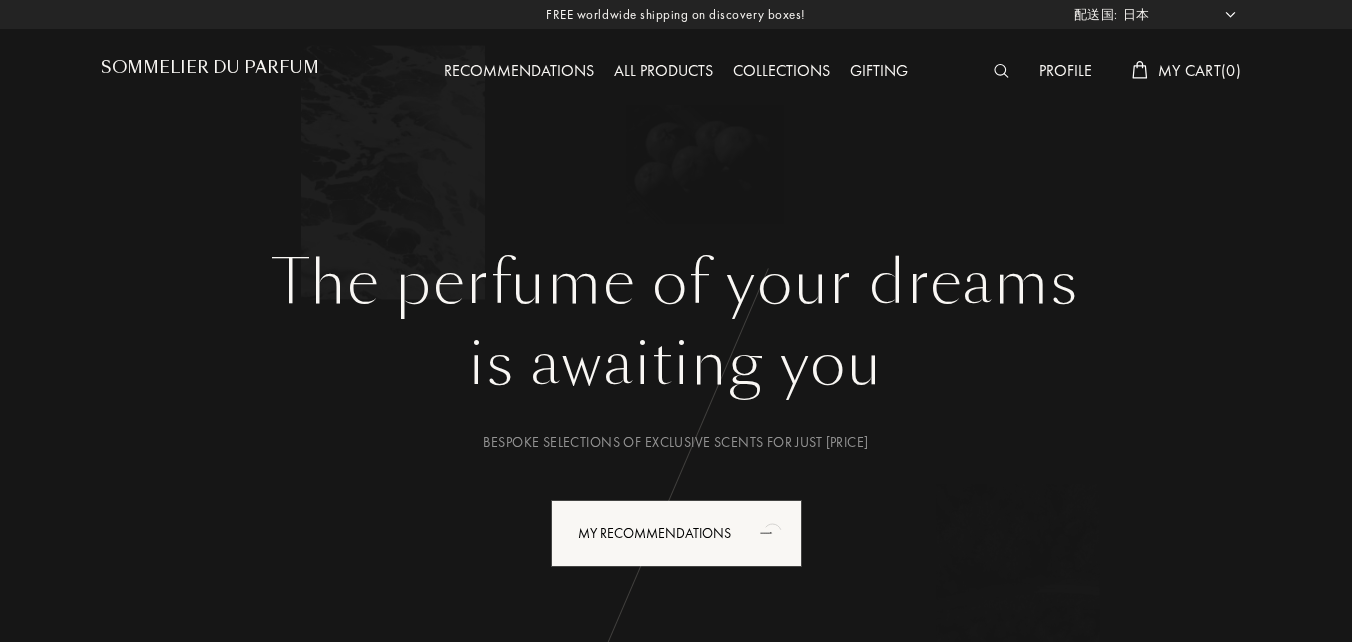 select on "JP" 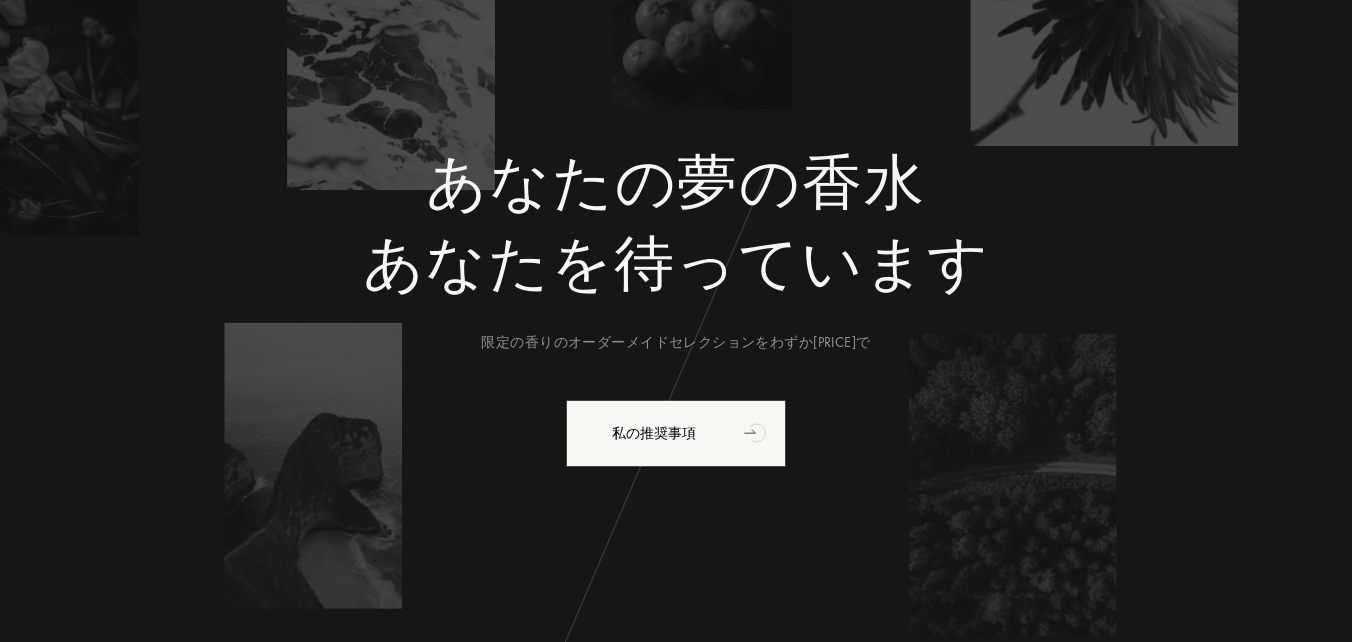 scroll, scrollTop: 0, scrollLeft: 0, axis: both 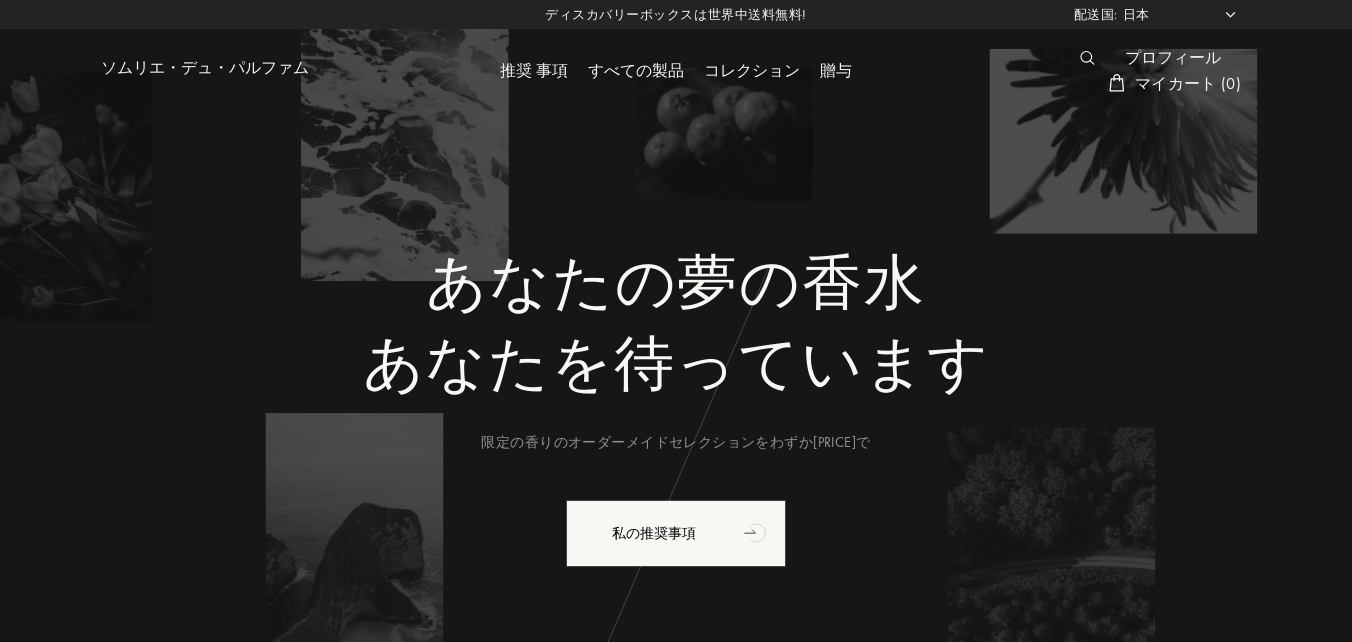 click on "プロフィール" at bounding box center [1173, 59] 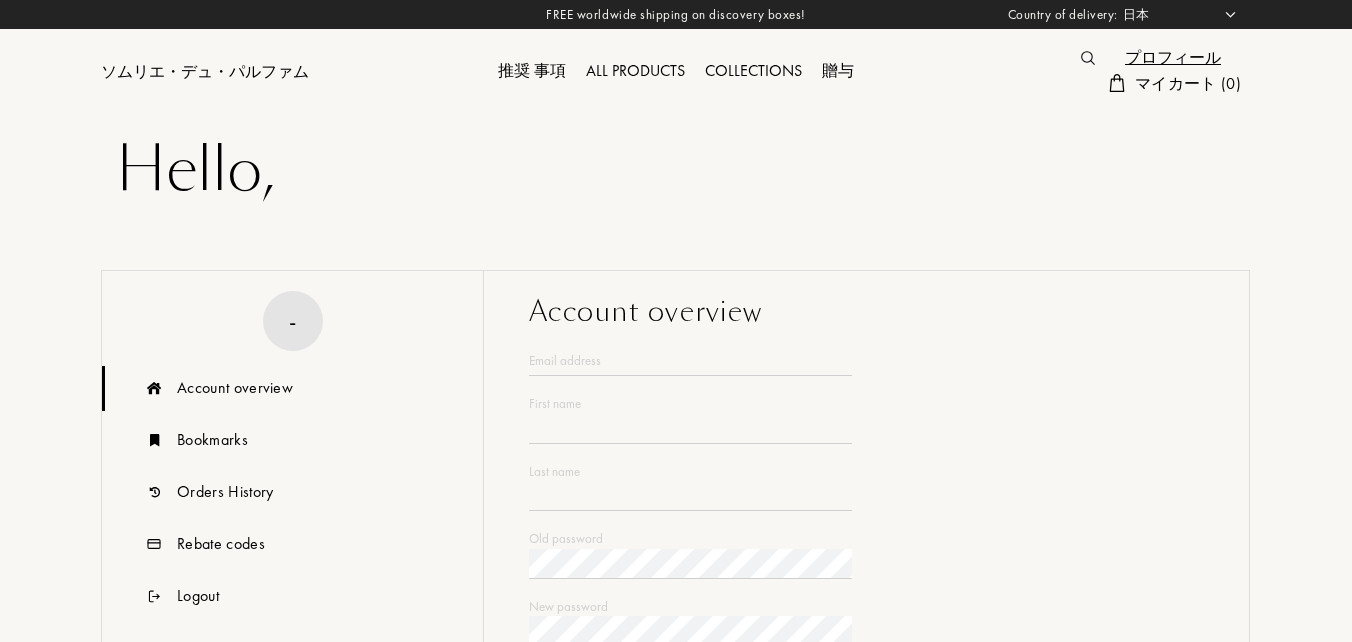 select on "JP" 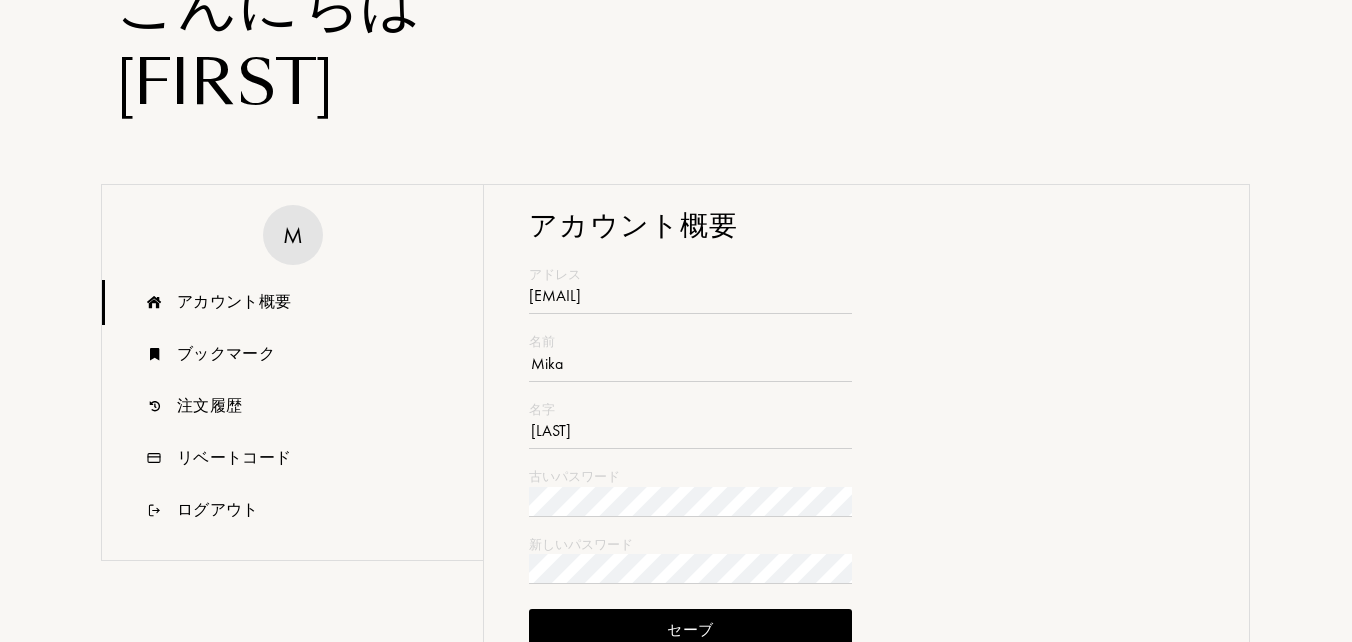 scroll, scrollTop: 200, scrollLeft: 0, axis: vertical 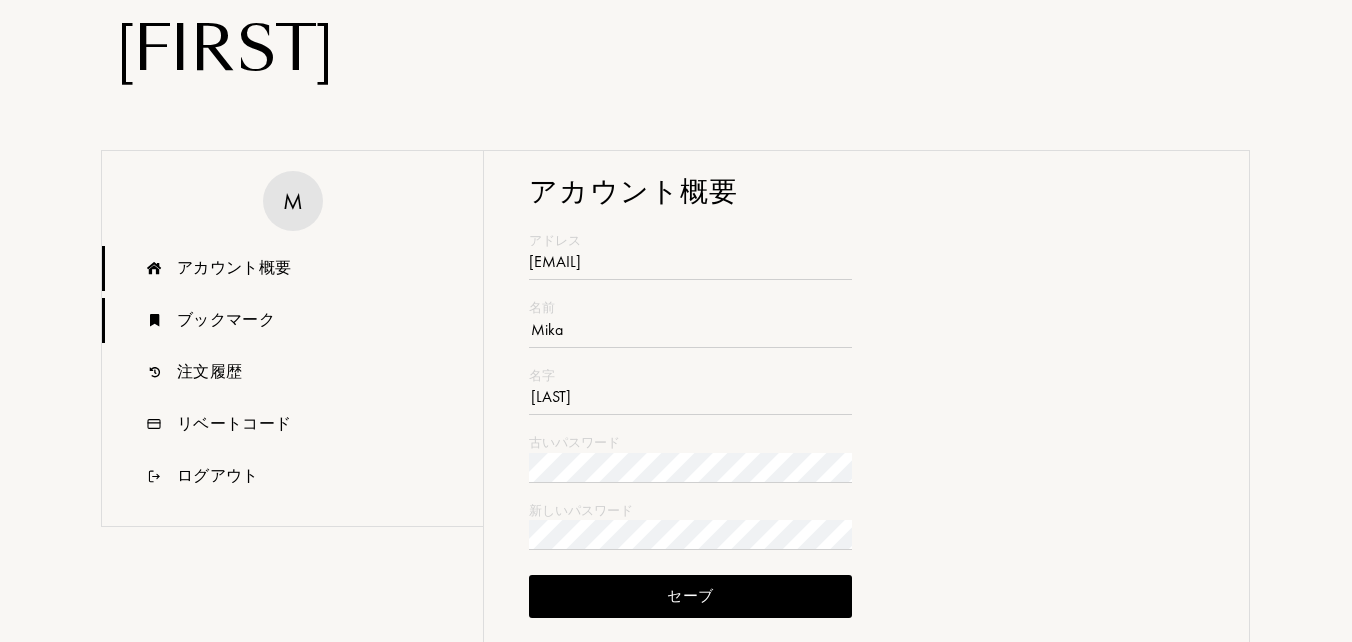type on "[EMAIL]" 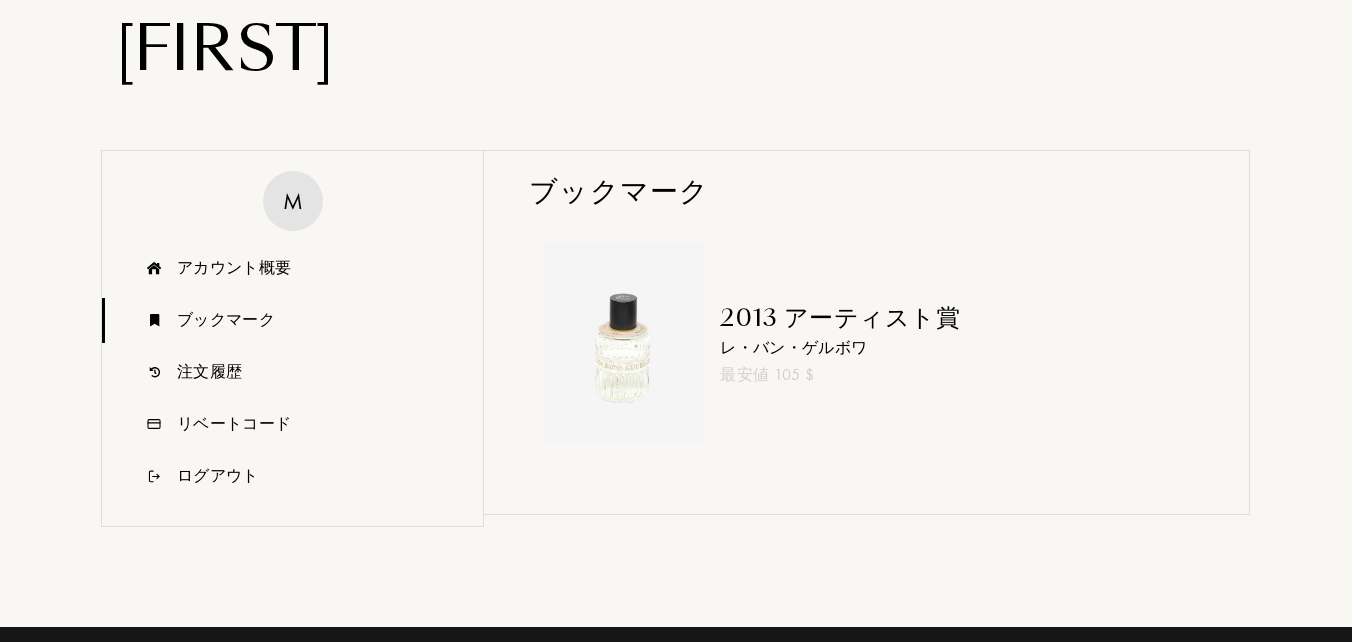 click on "2013 アーティスト賞" at bounding box center (840, 318) 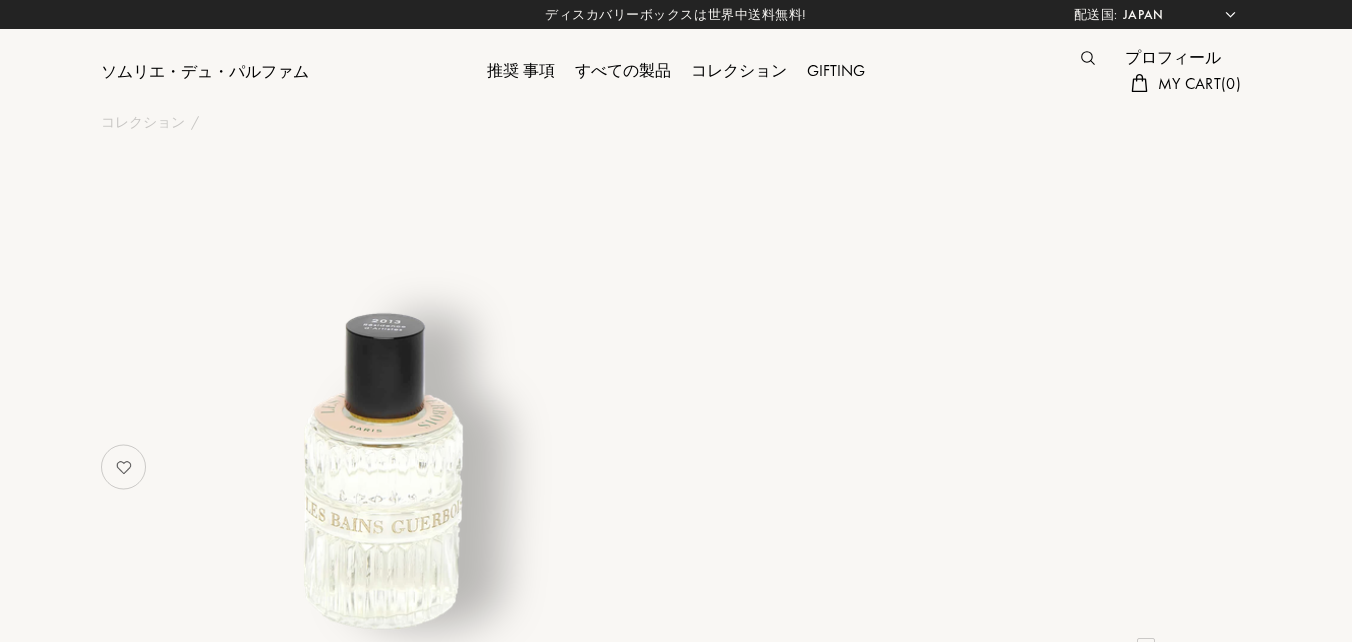 select on "JP" 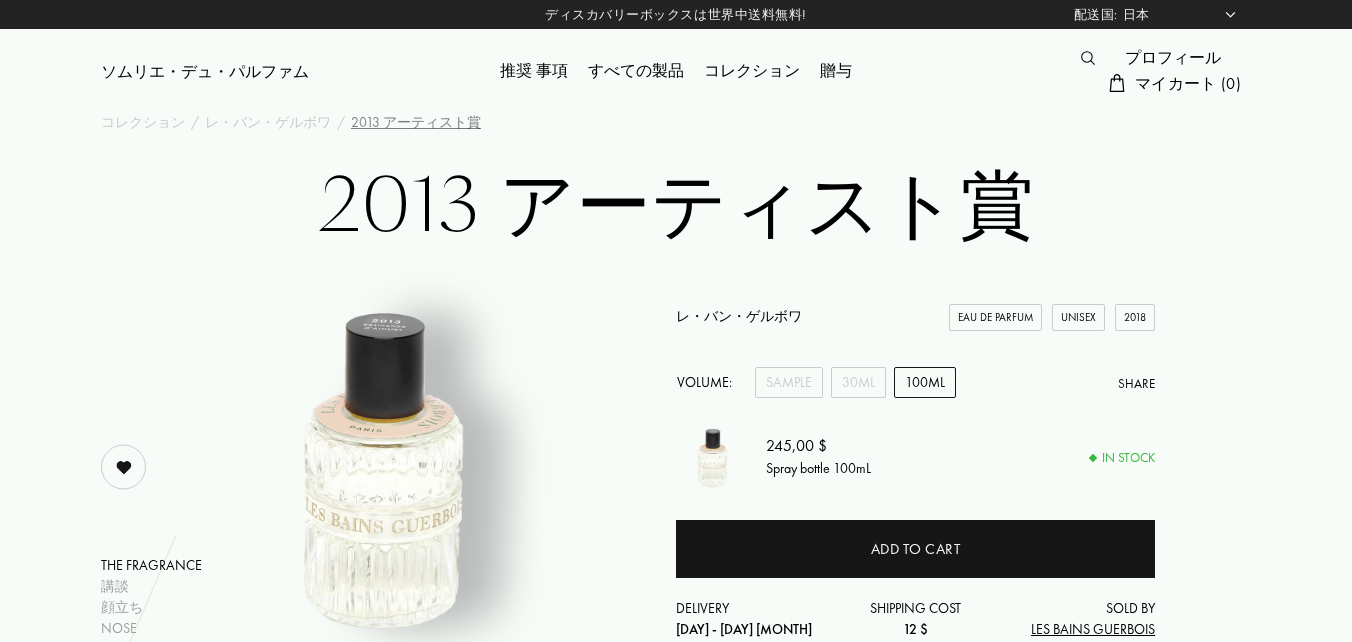 scroll, scrollTop: 0, scrollLeft: 0, axis: both 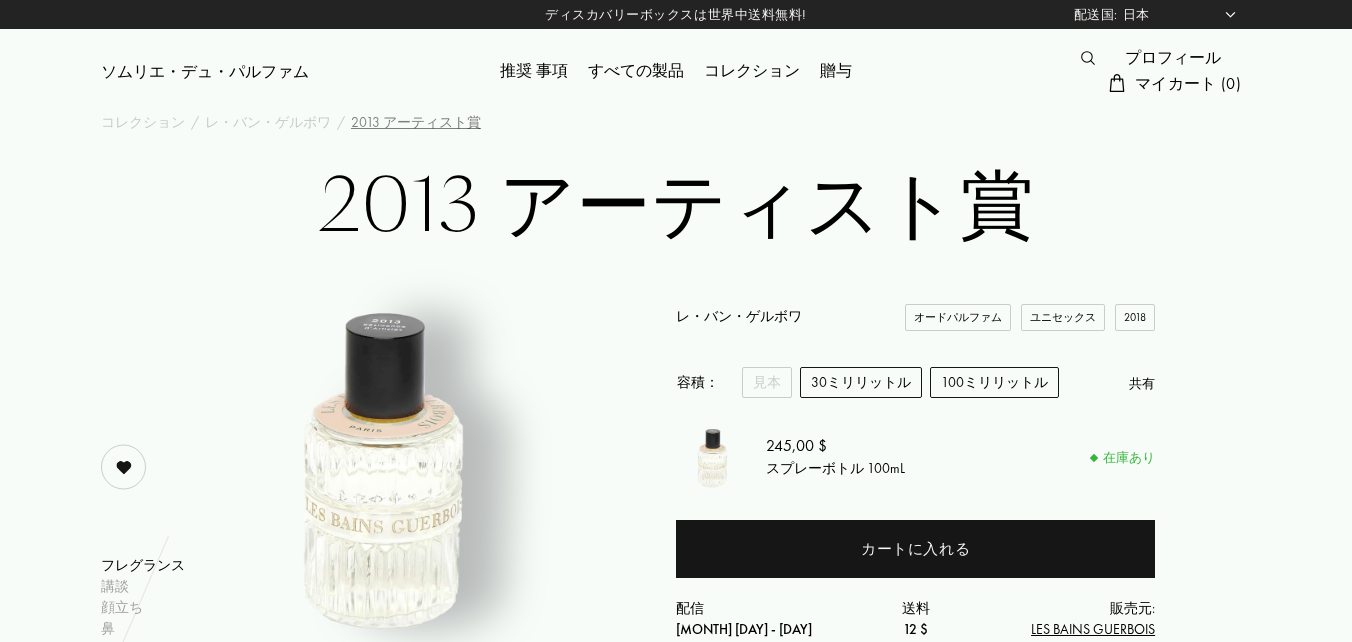 click on "30ミリリットル" at bounding box center (861, 382) 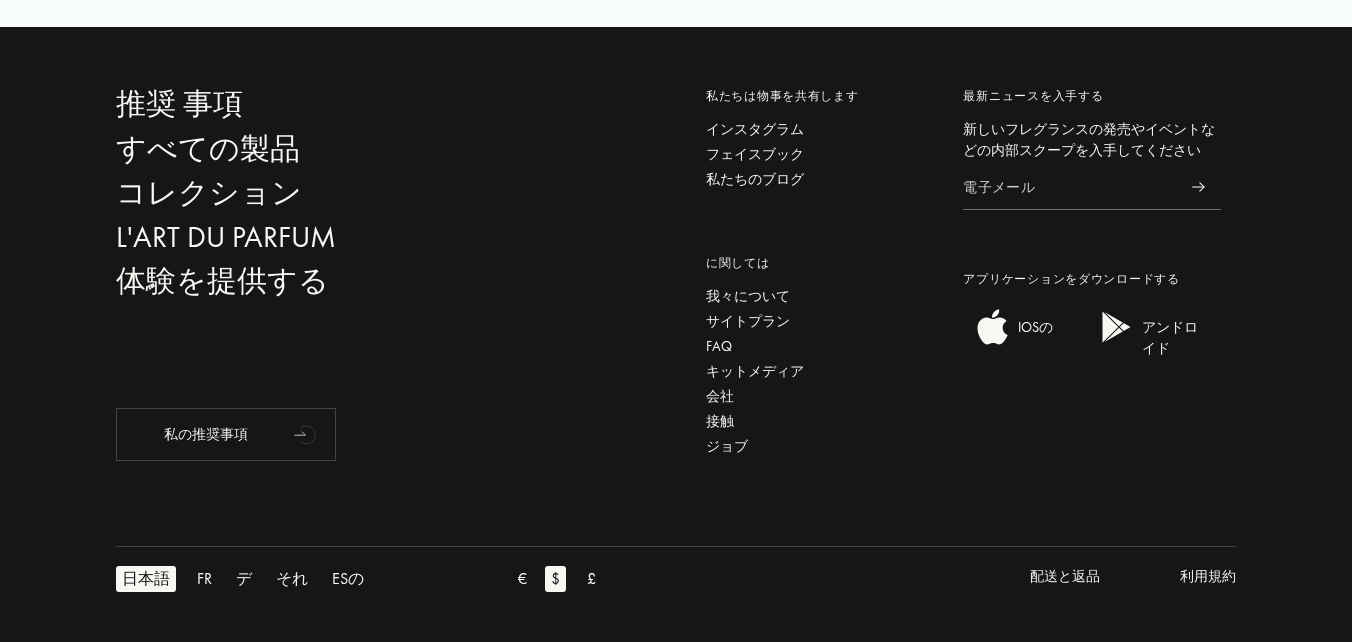 scroll, scrollTop: 4321, scrollLeft: 0, axis: vertical 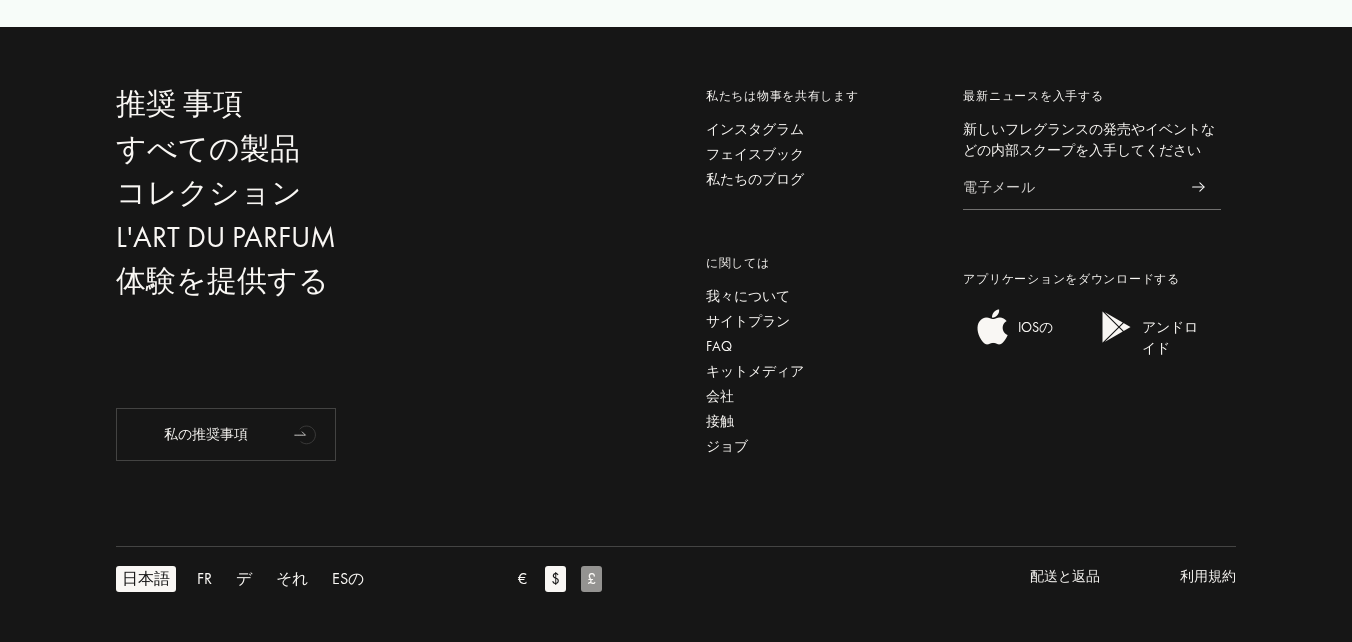 click on "£" at bounding box center (591, 579) 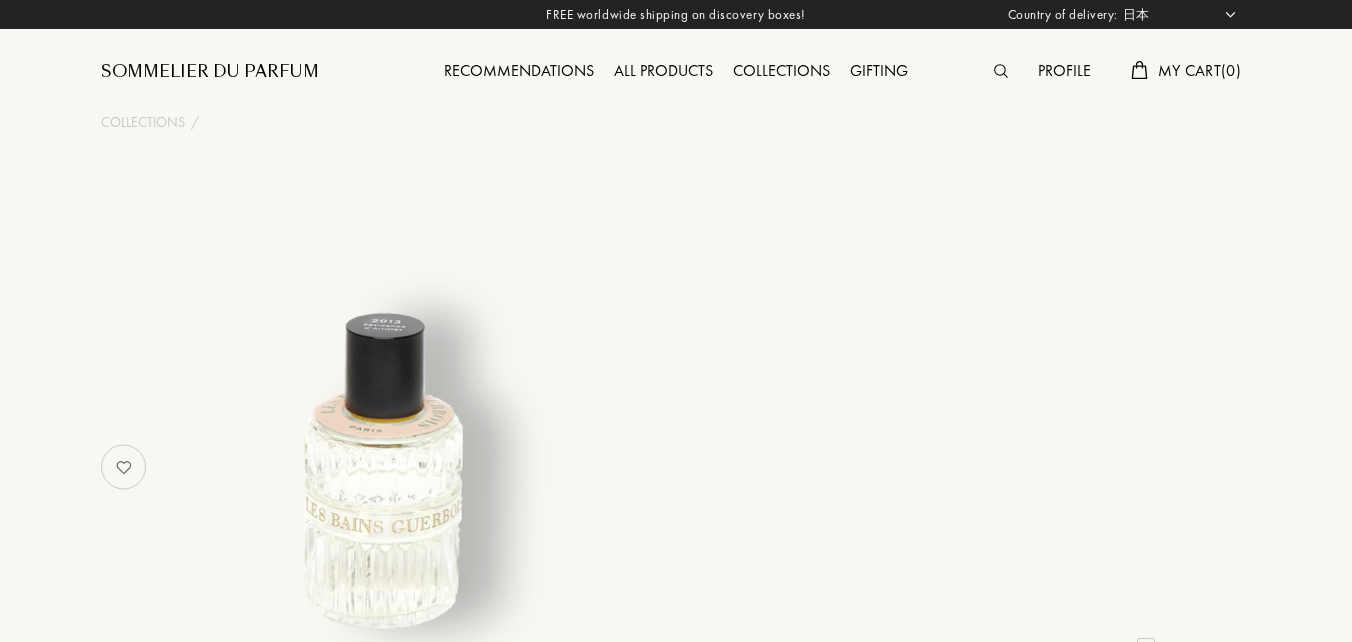 select on "JP" 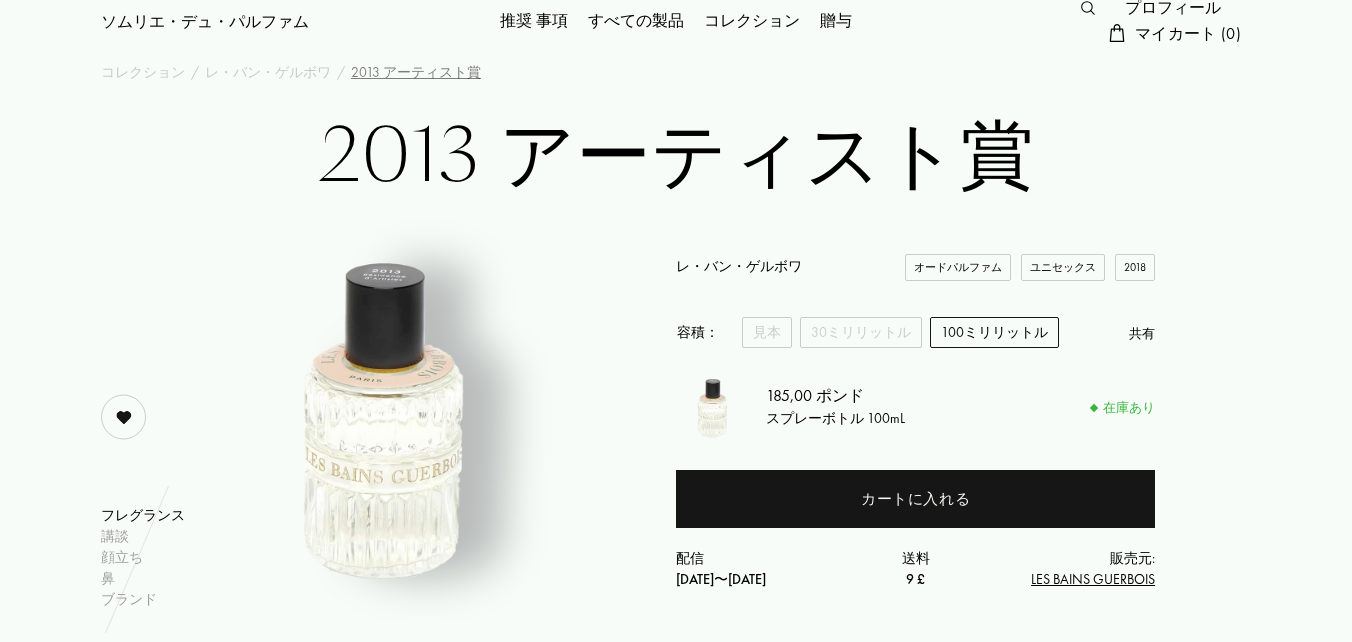 scroll, scrollTop: 100, scrollLeft: 0, axis: vertical 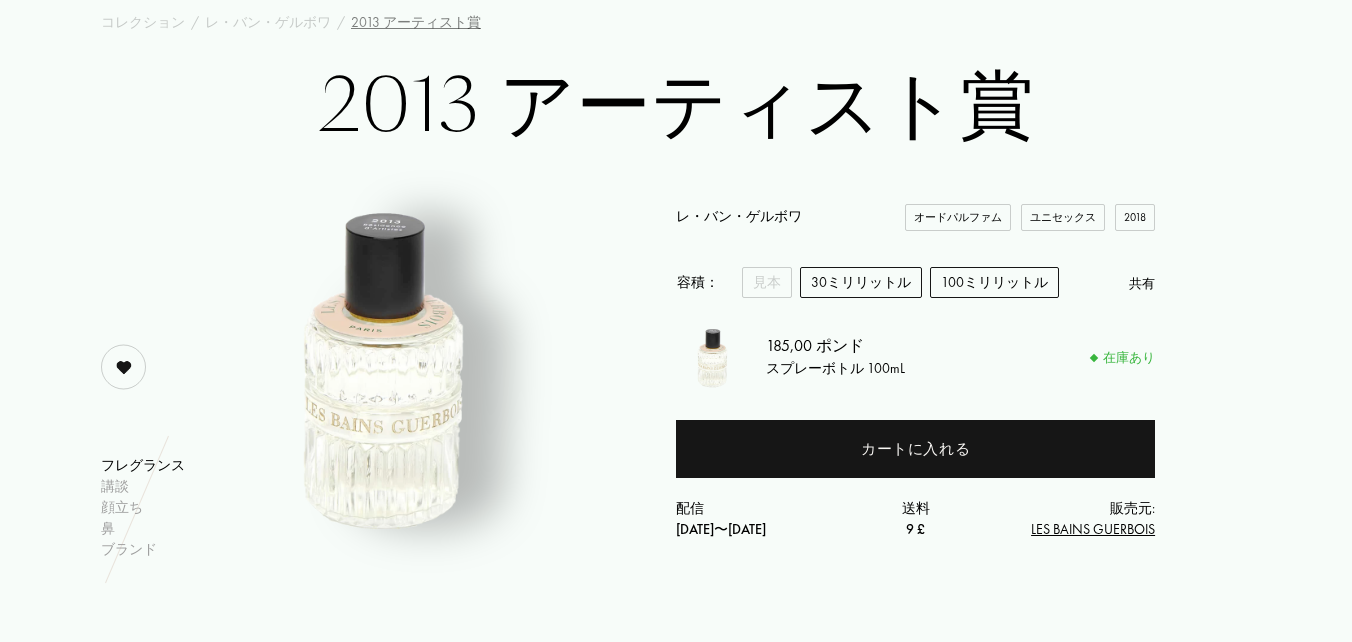 click on "30ミリリットル" at bounding box center [861, 282] 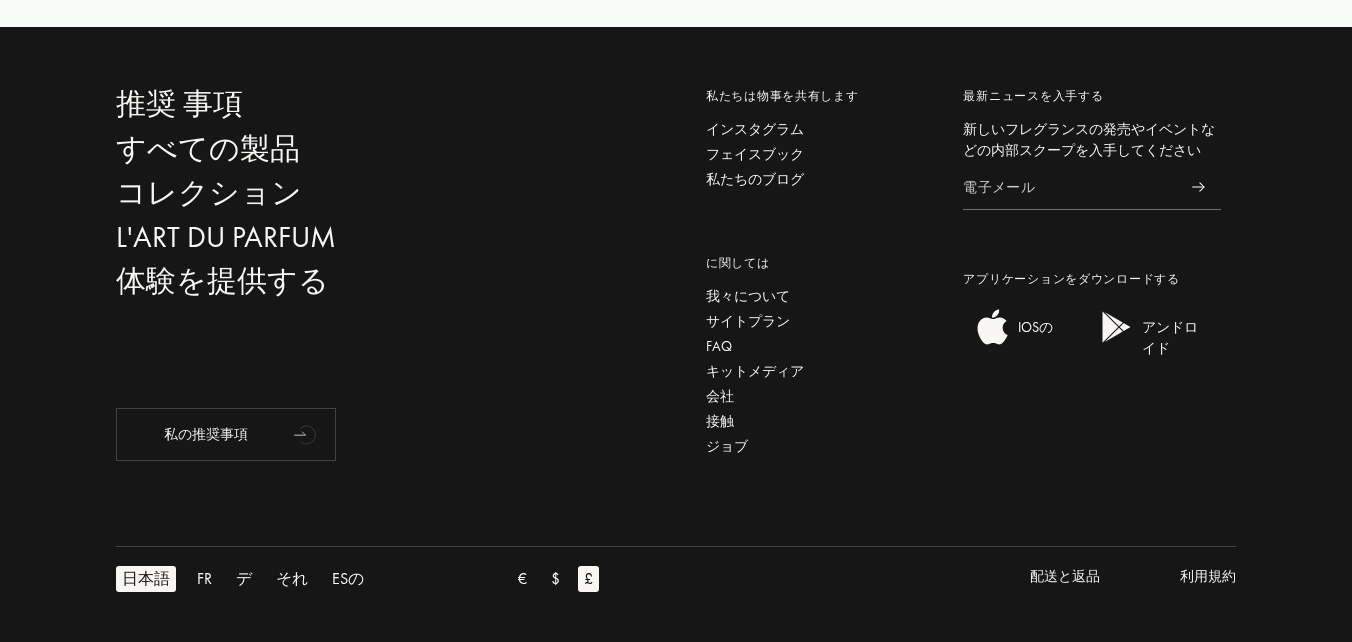 scroll, scrollTop: 4321, scrollLeft: 0, axis: vertical 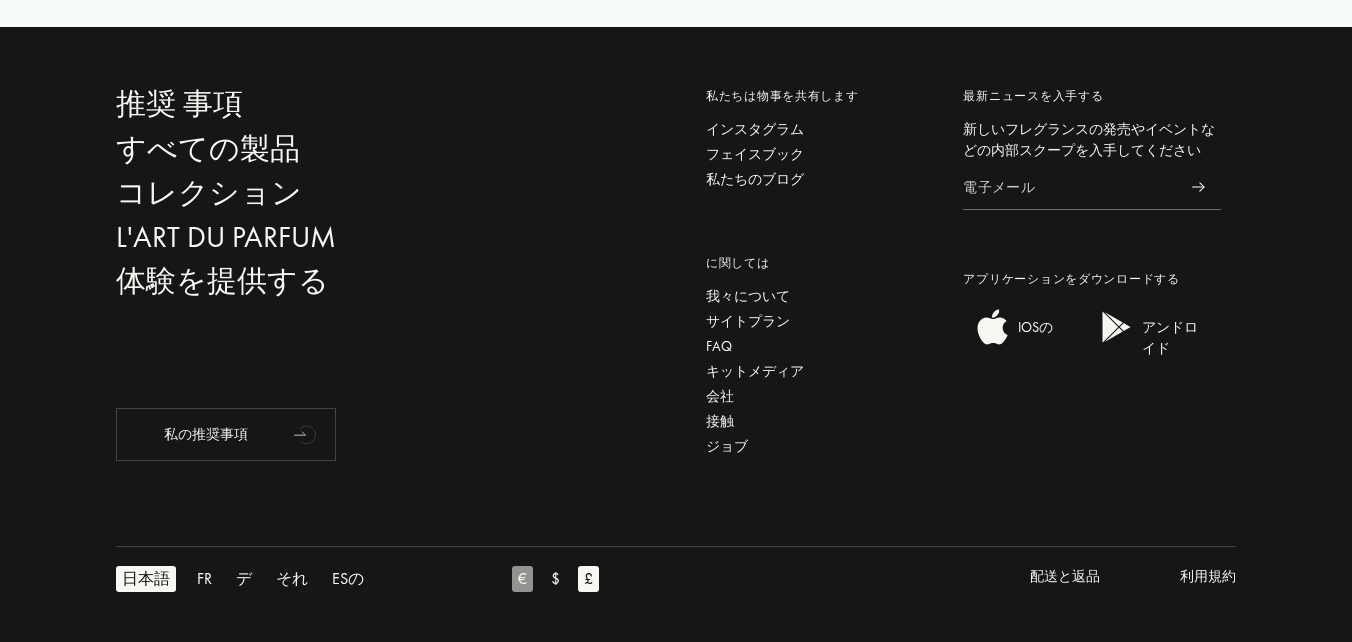 click on "€" at bounding box center (522, 579) 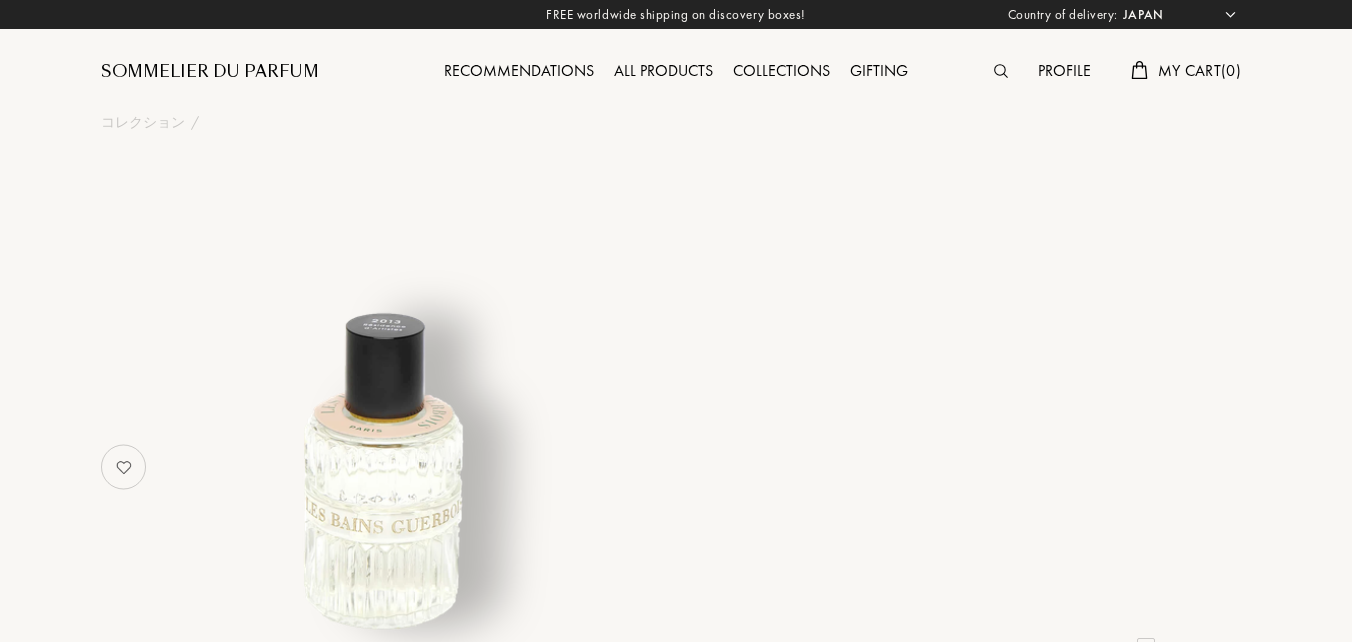 select on "JP" 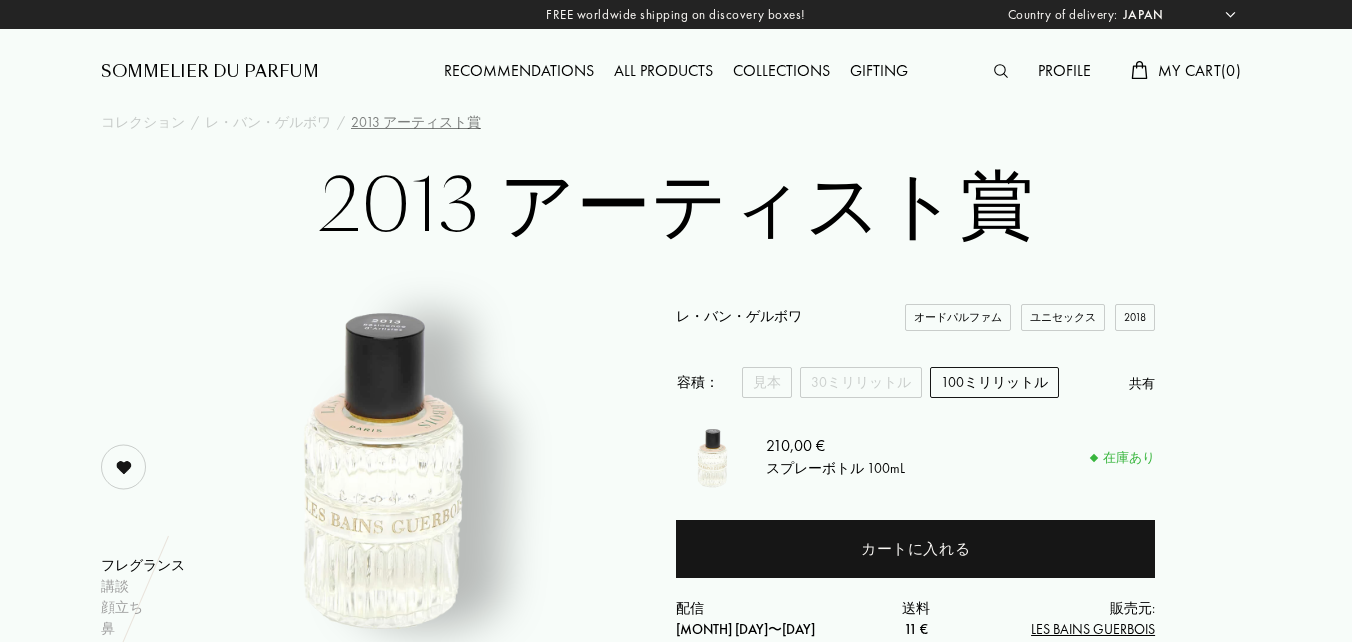 scroll, scrollTop: 0, scrollLeft: 0, axis: both 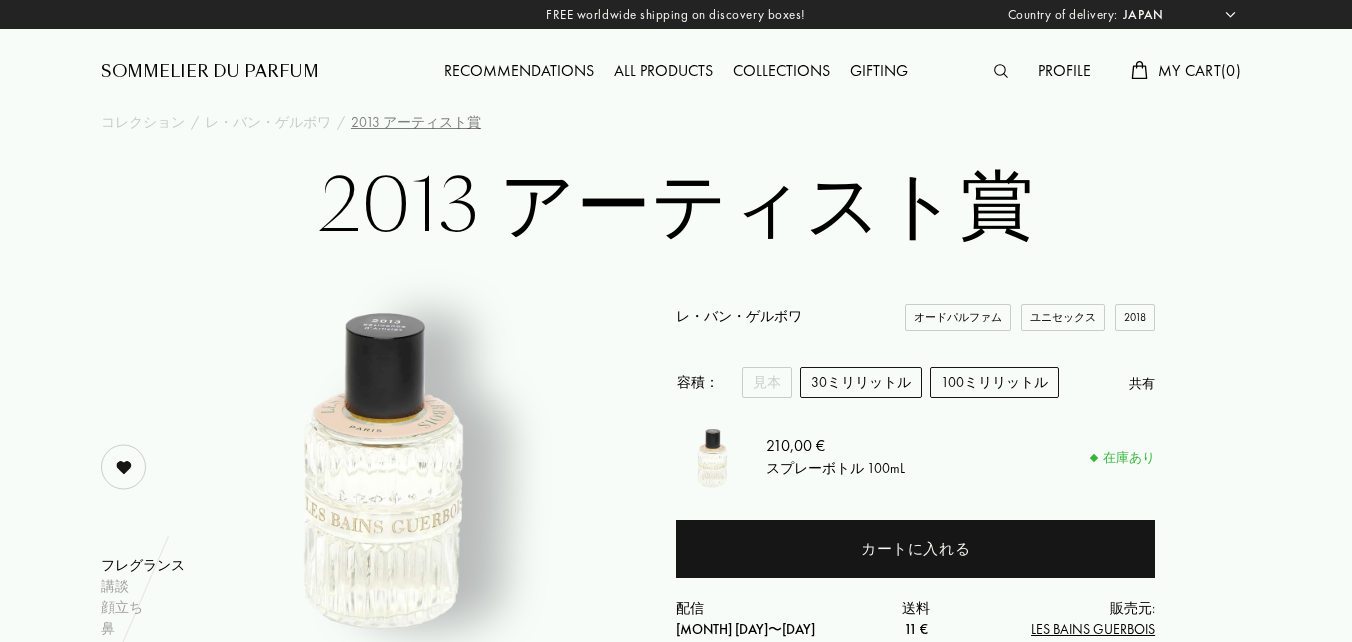 click on "30ミリリットル" at bounding box center [861, 382] 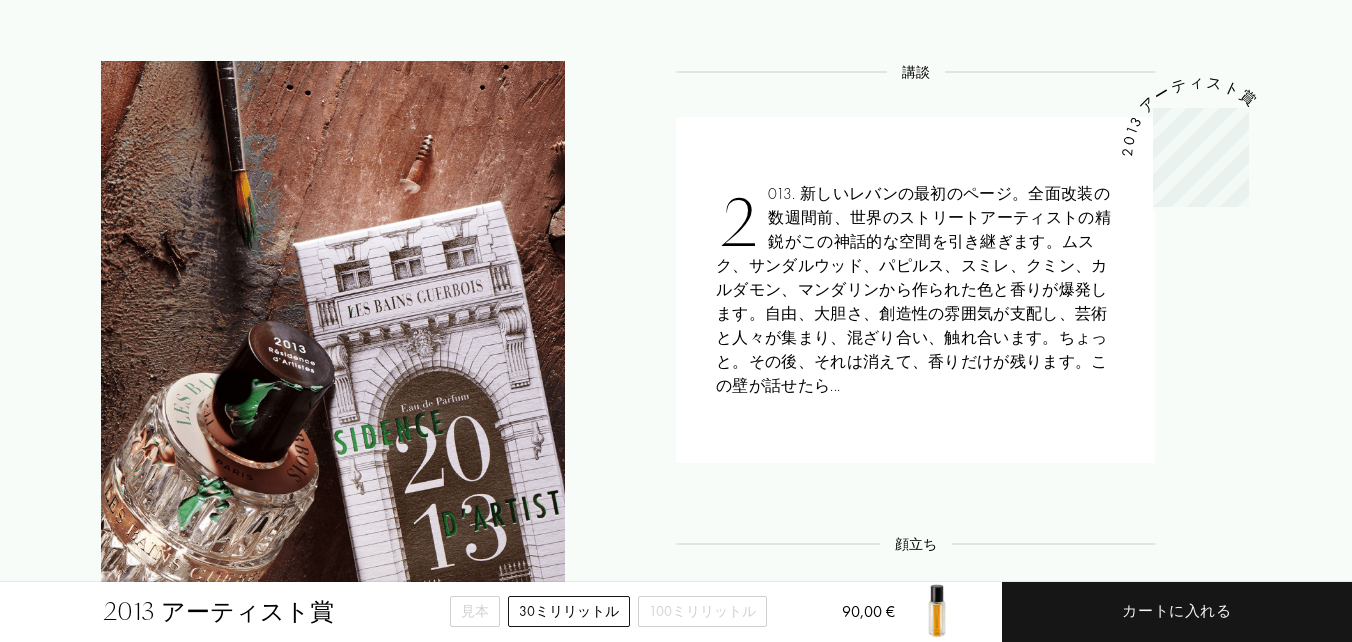 scroll, scrollTop: 700, scrollLeft: 0, axis: vertical 